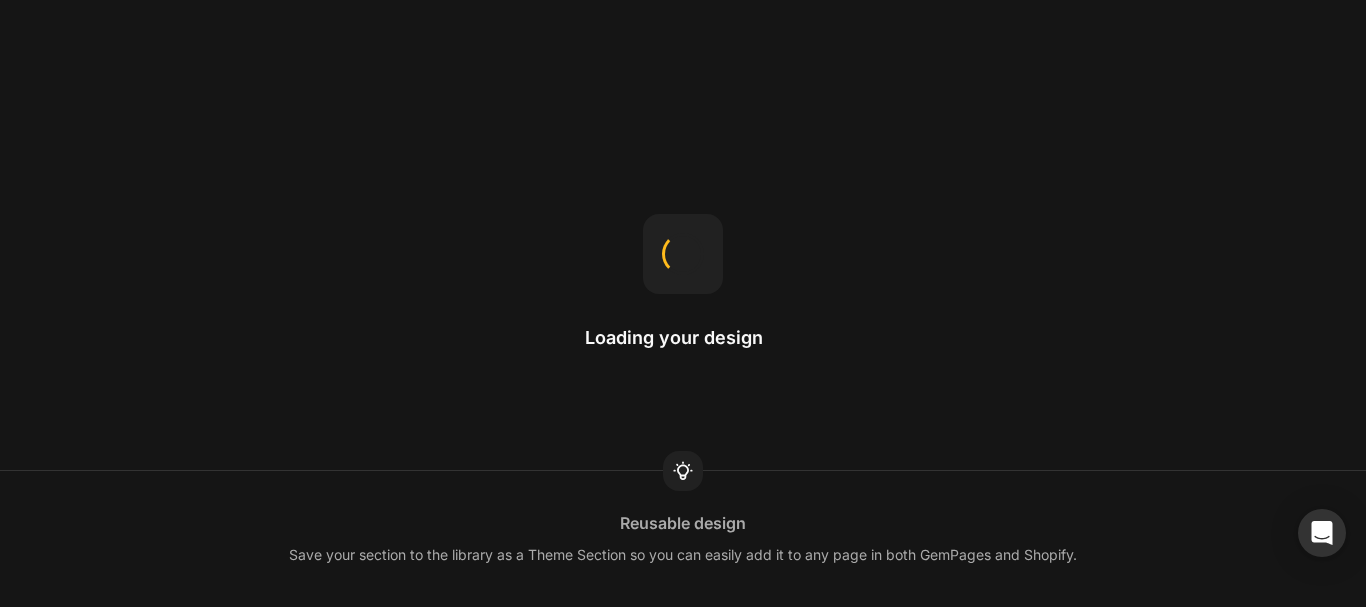 scroll, scrollTop: 0, scrollLeft: 0, axis: both 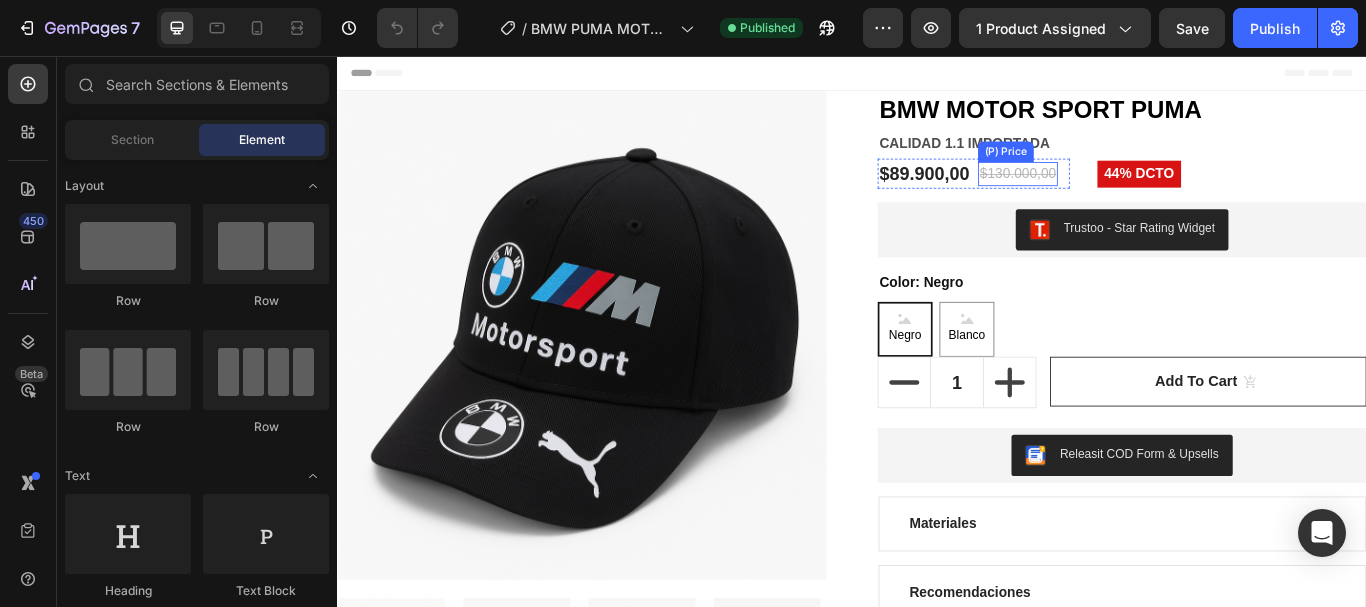 click on "$130.000,00" at bounding box center (1130, 194) 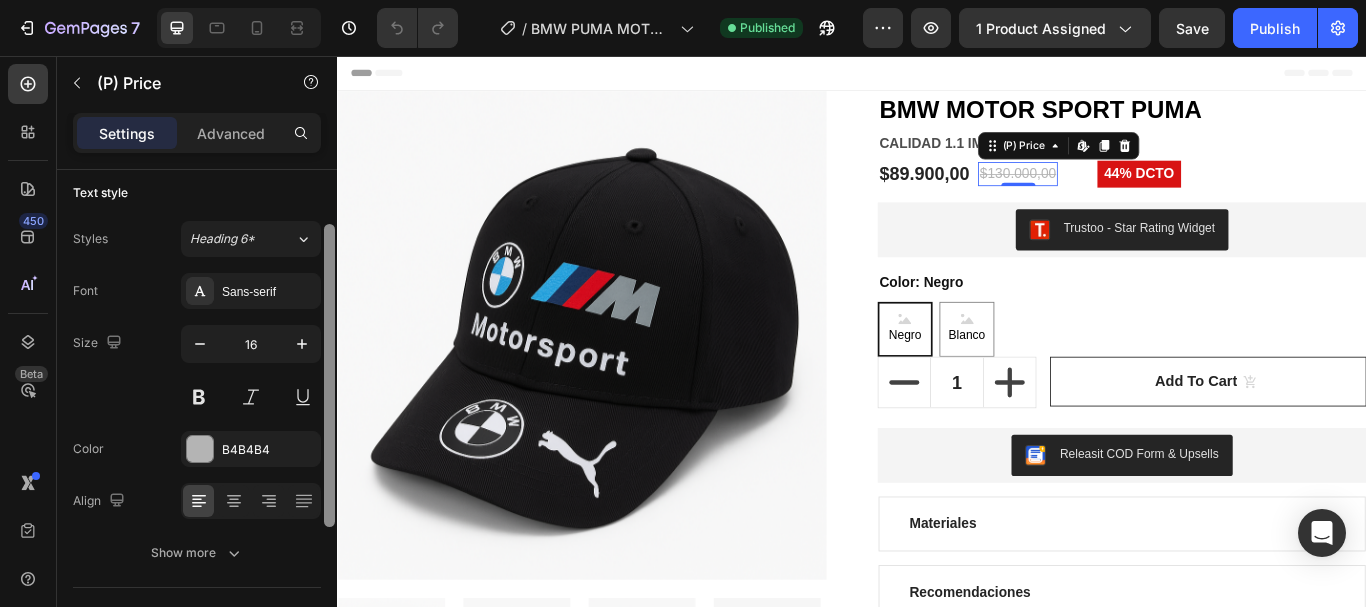 scroll, scrollTop: 164, scrollLeft: 0, axis: vertical 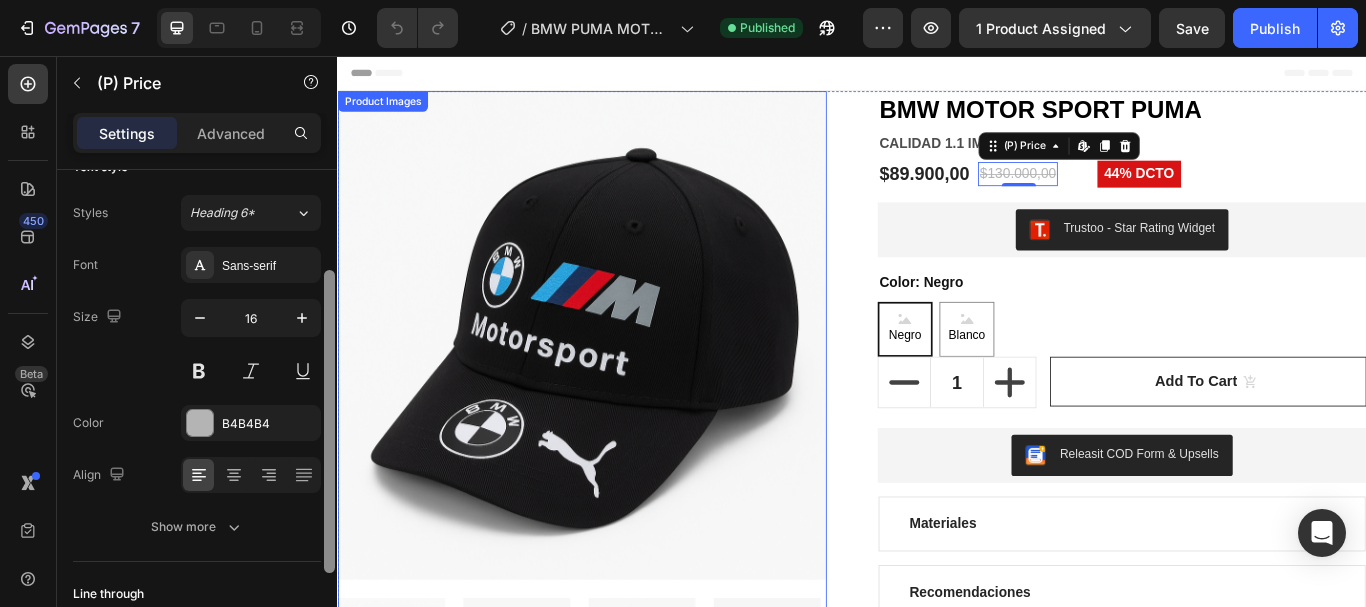 drag, startPoint x: 671, startPoint y: 328, endPoint x: 596, endPoint y: 195, distance: 152.68922 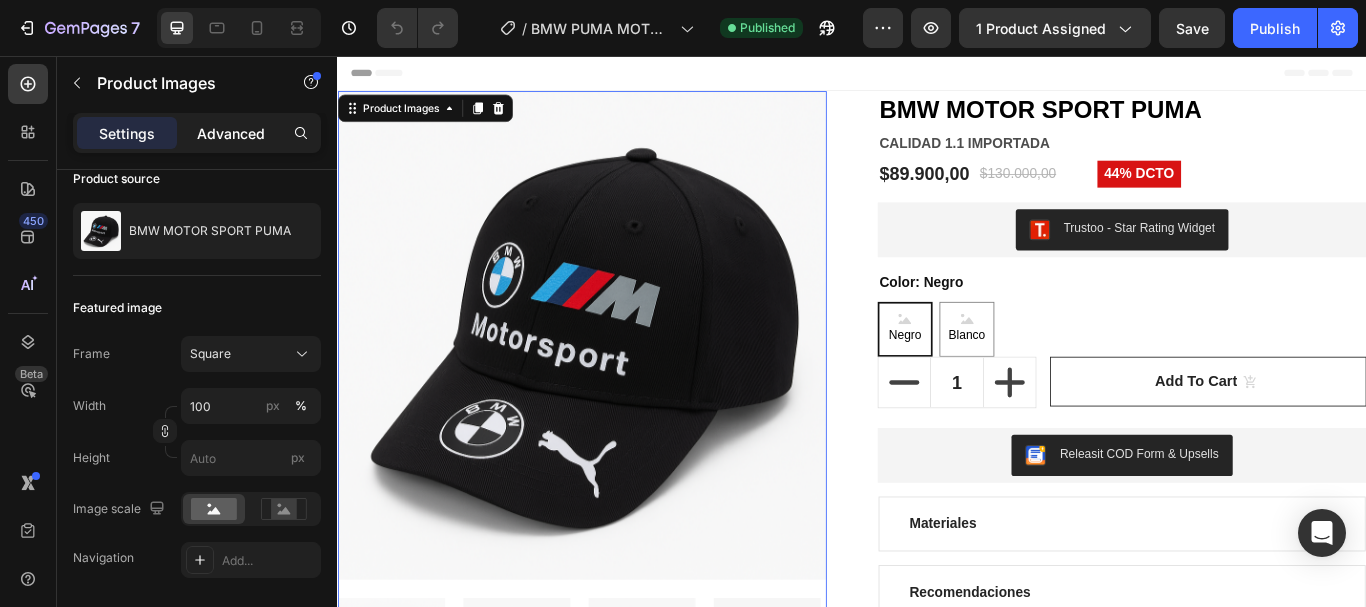 scroll, scrollTop: 0, scrollLeft: 0, axis: both 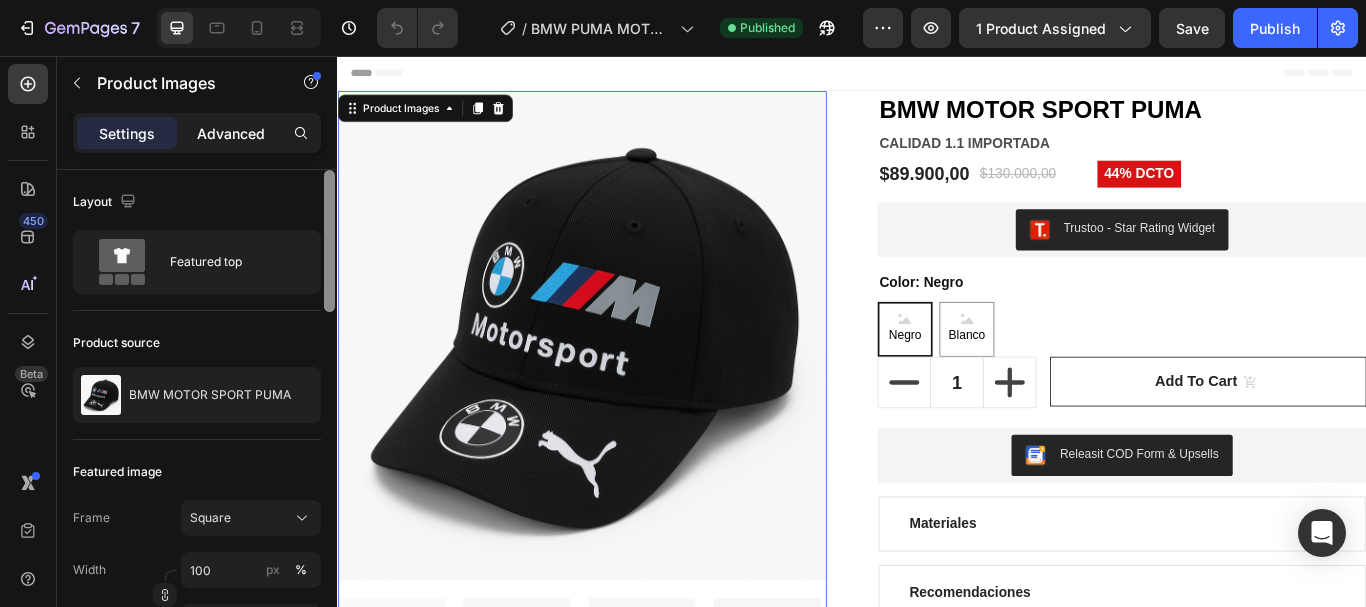 click on "Advanced" at bounding box center (231, 133) 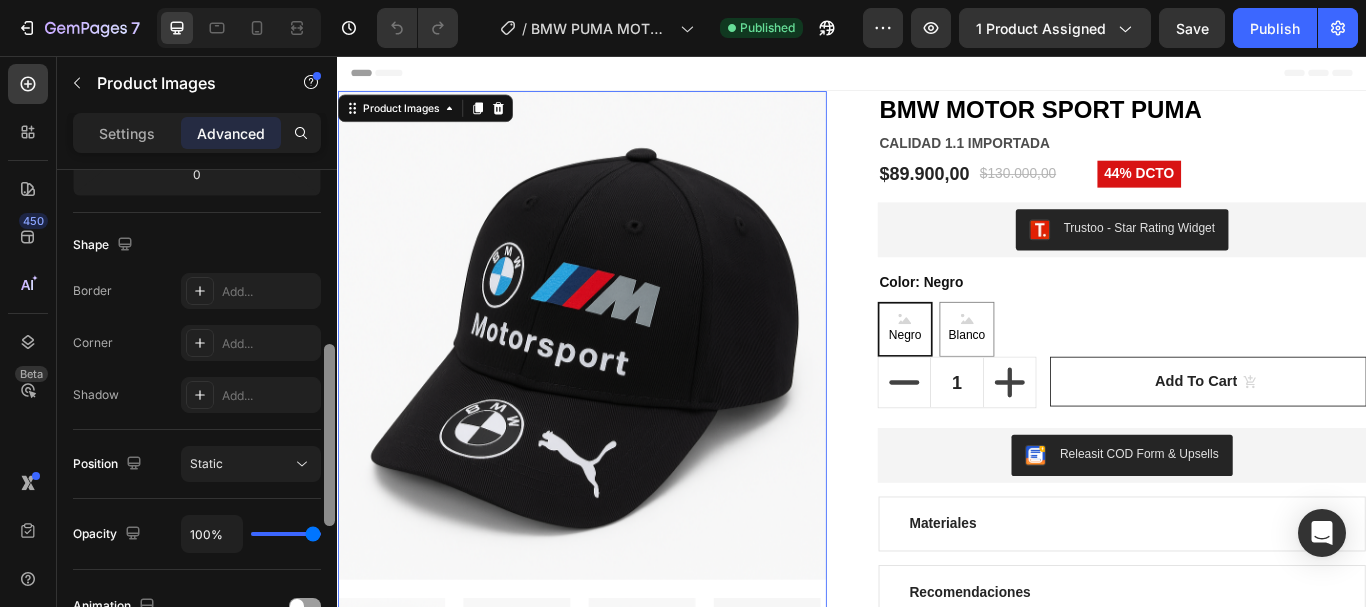 scroll, scrollTop: 0, scrollLeft: 0, axis: both 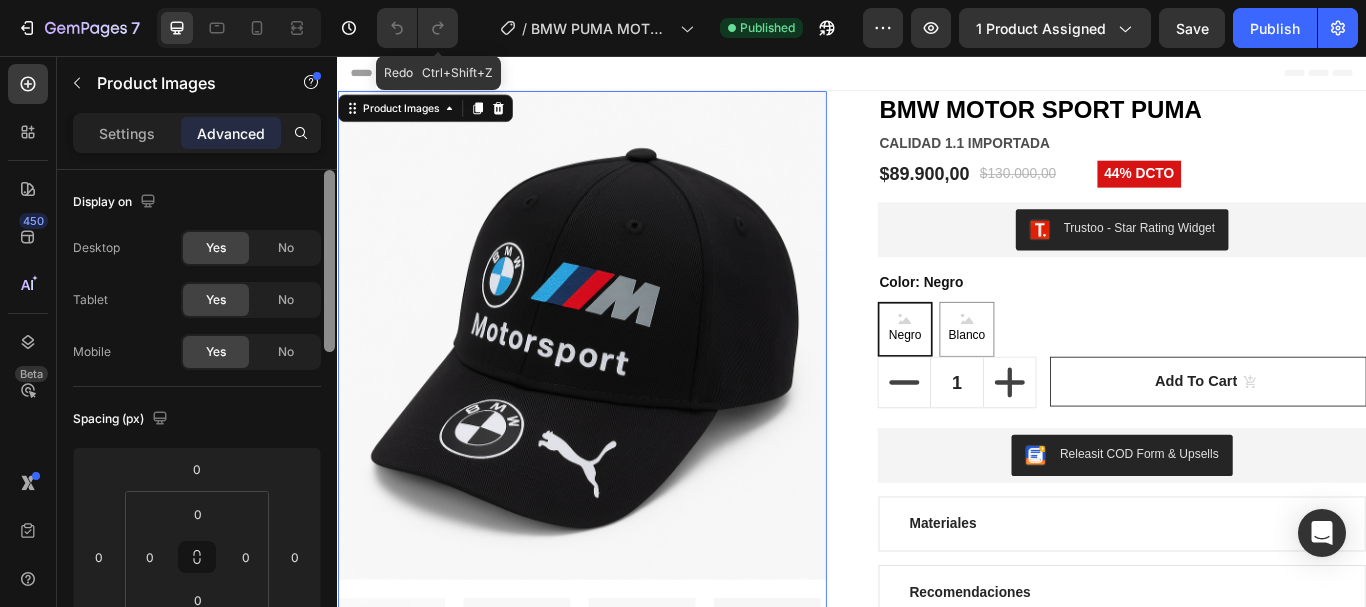 click on "7  Version history Redo   Ctrl+Shift+Z  /  BMW PUMA MOTOR SPORT Published Preview 1 product assigned  Save   Publish  450 Beta Sections(18) Elements(84) Section Element Hero Section Product Detail Brands Trusted Badges Guarantee Product Breakdown How to use Testimonials Compare Bundle FAQs Social Proof Brand Story Product List Collection Blog List Contact Sticky Add to Cart Custom Footer Browse Library 450 Layout
Row
Row
Row
Row Text
Heading
Text Block Button
Button
Button Media
Image
Image" 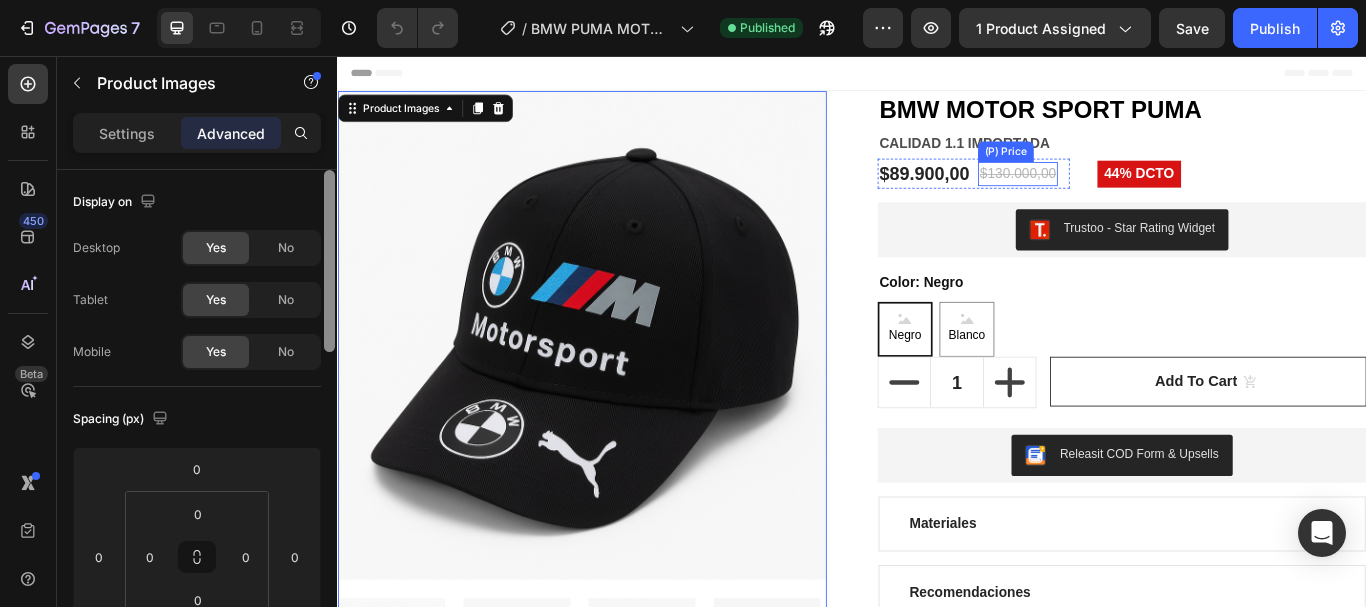 click on "$130.000,00" at bounding box center (1130, 194) 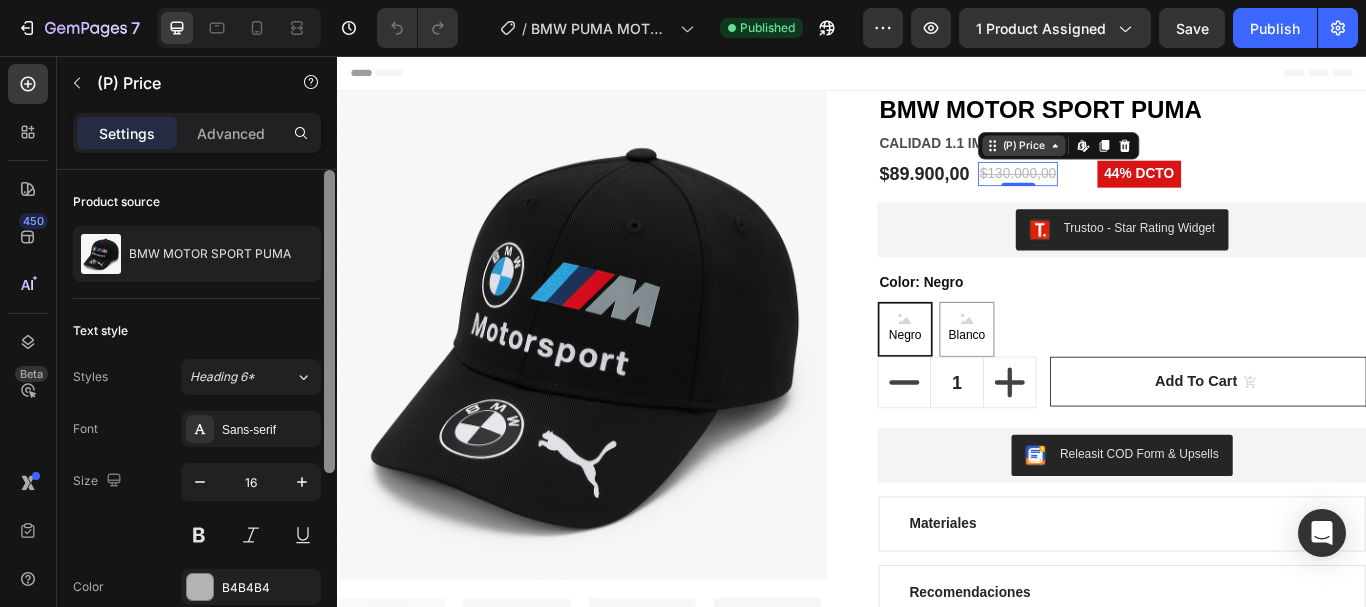 click on "(P) Price" at bounding box center [1137, 161] 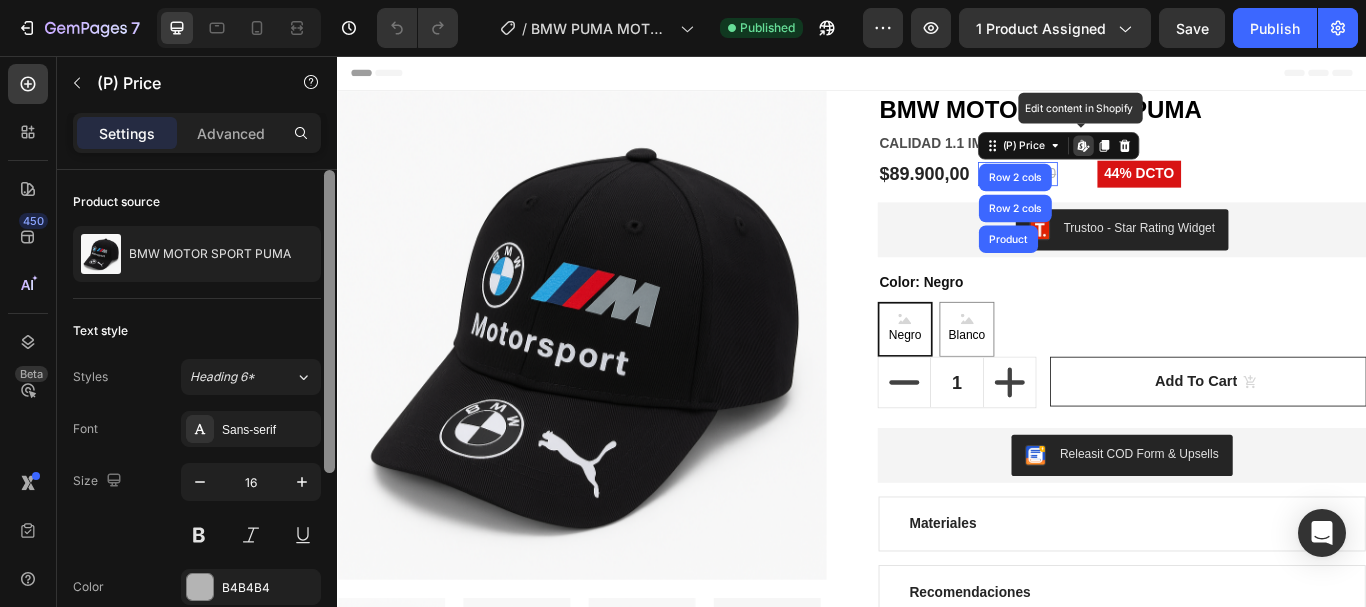 click 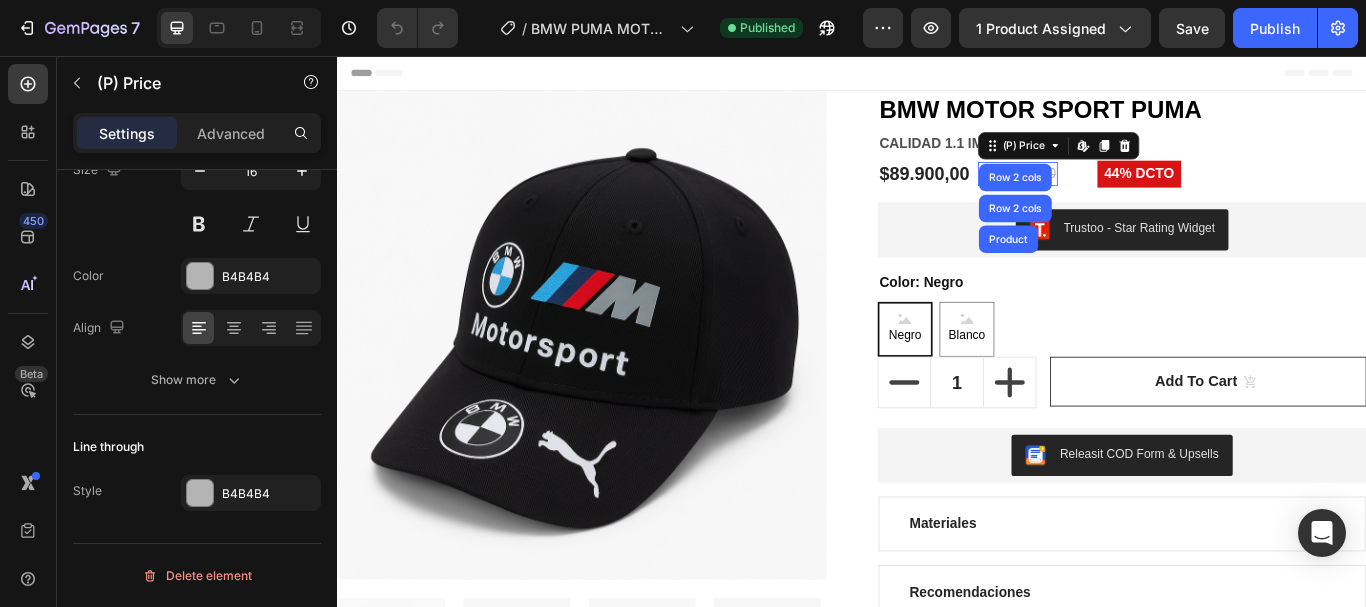 scroll, scrollTop: 0, scrollLeft: 0, axis: both 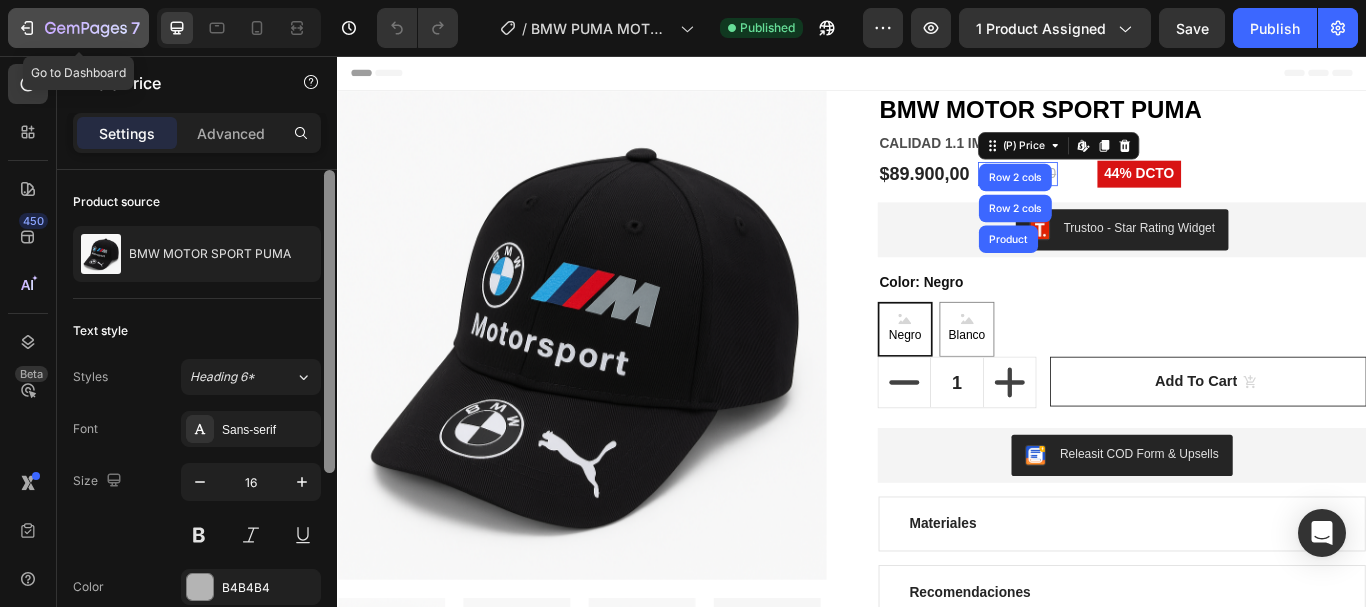 click on "7" 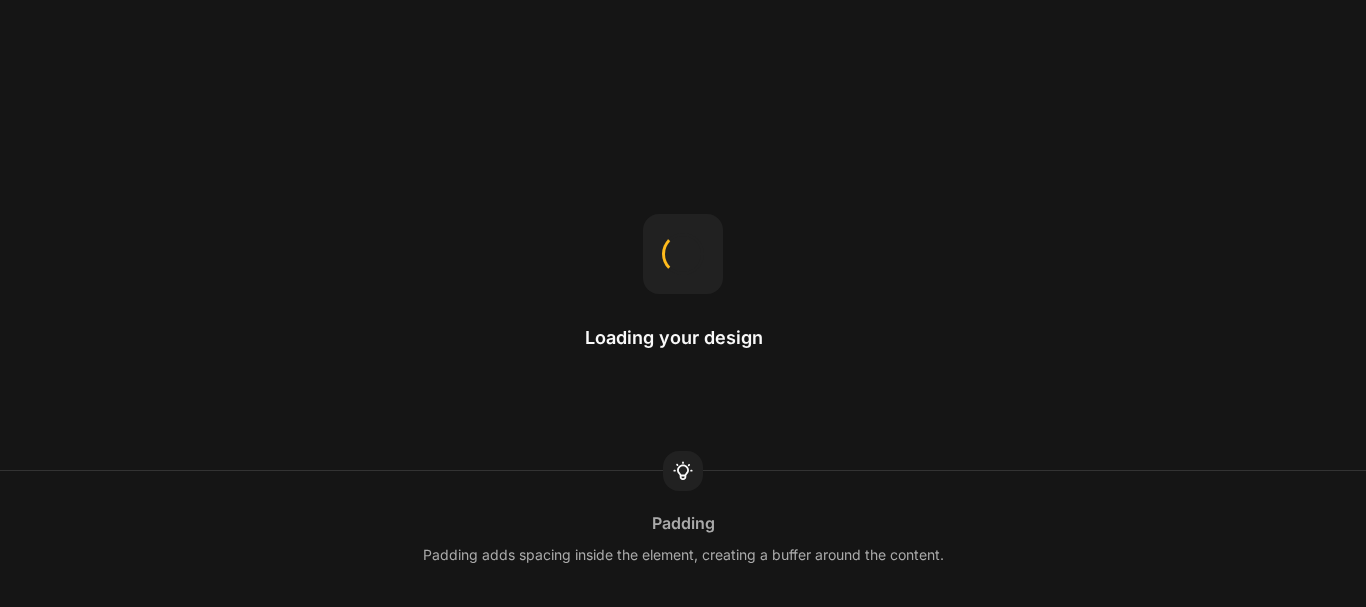 scroll, scrollTop: 0, scrollLeft: 0, axis: both 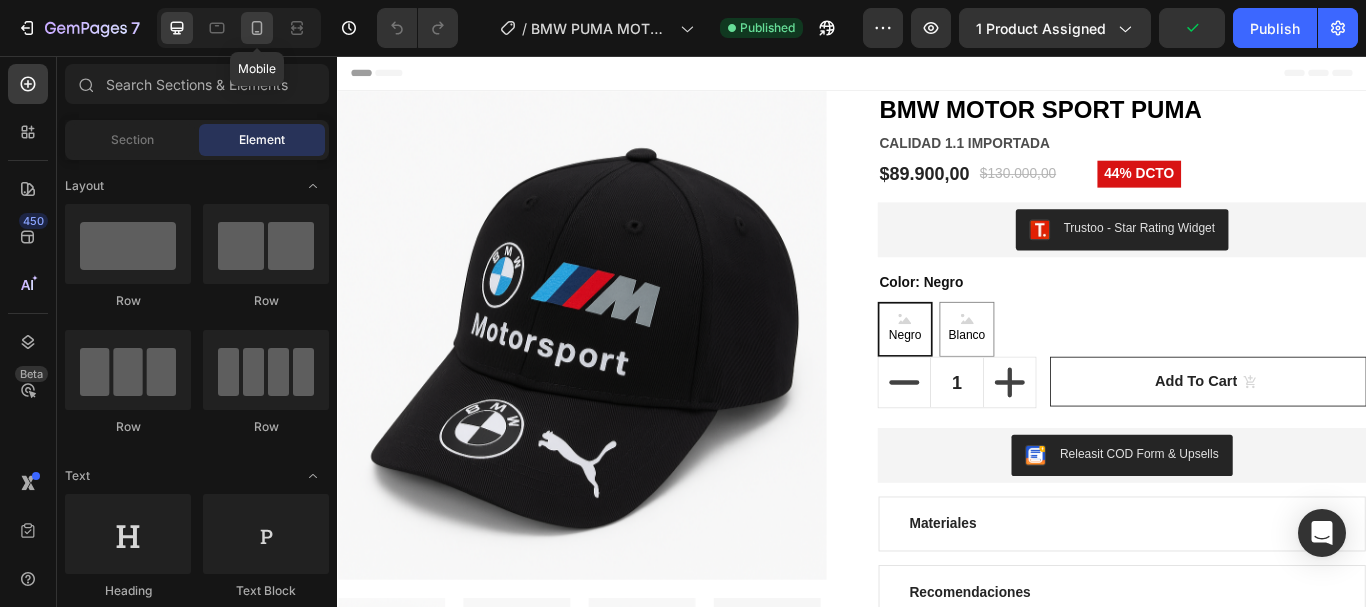 click 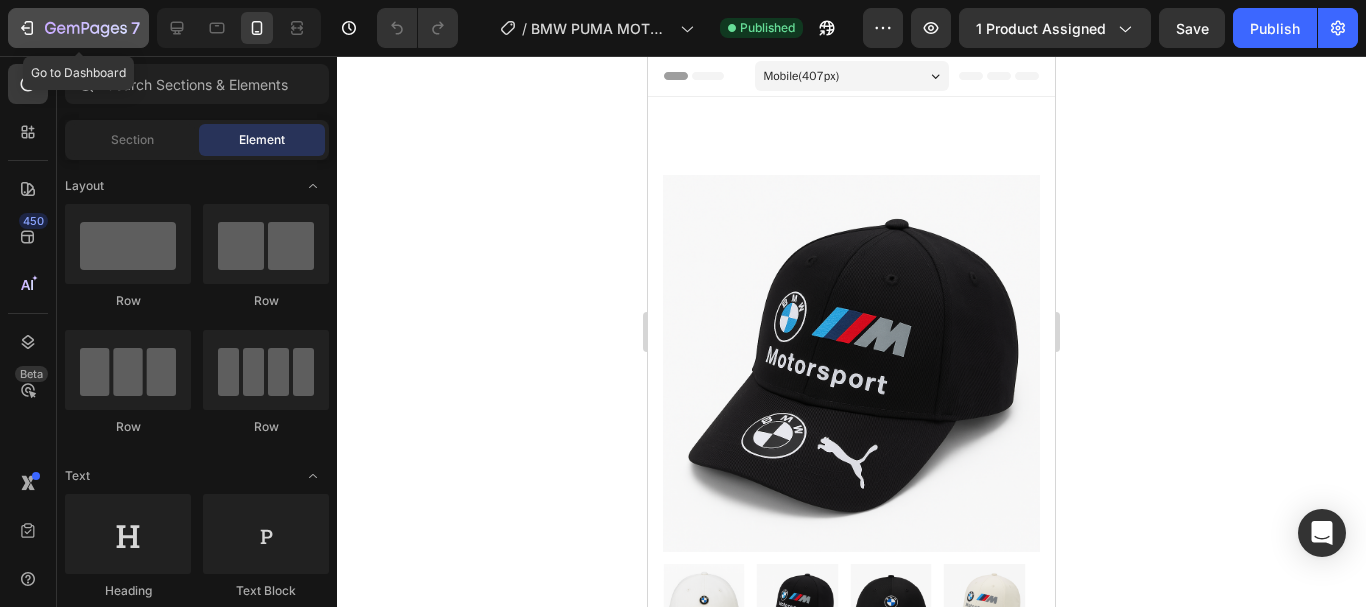 click 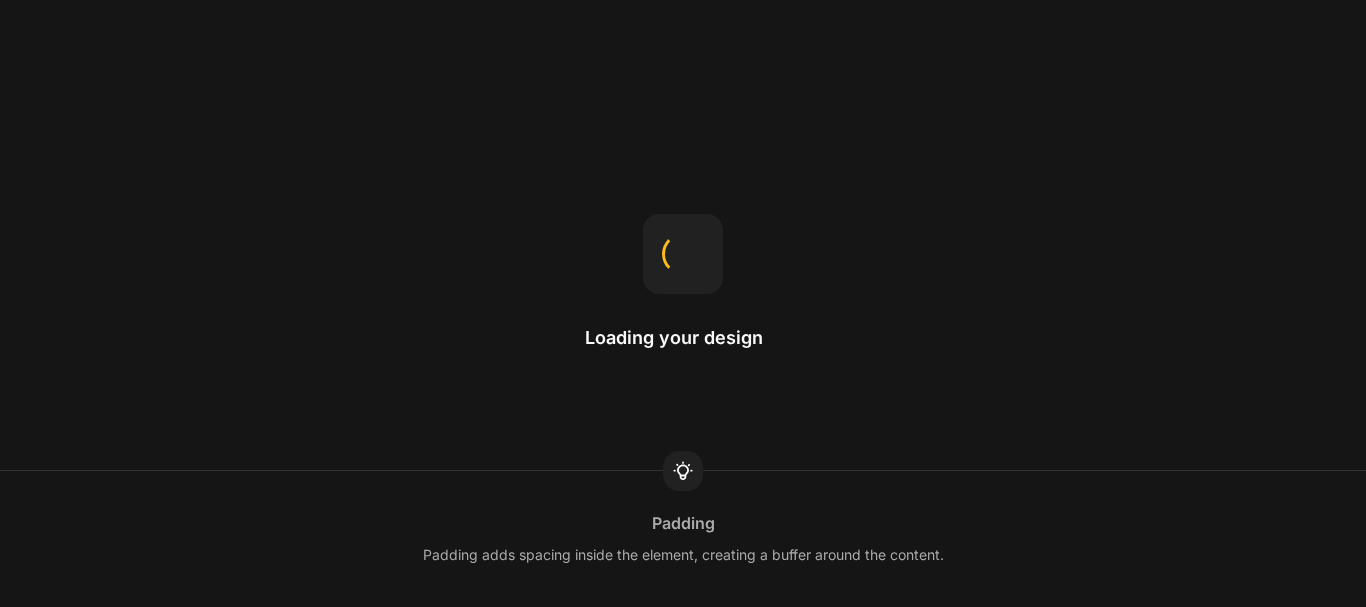 scroll, scrollTop: 0, scrollLeft: 0, axis: both 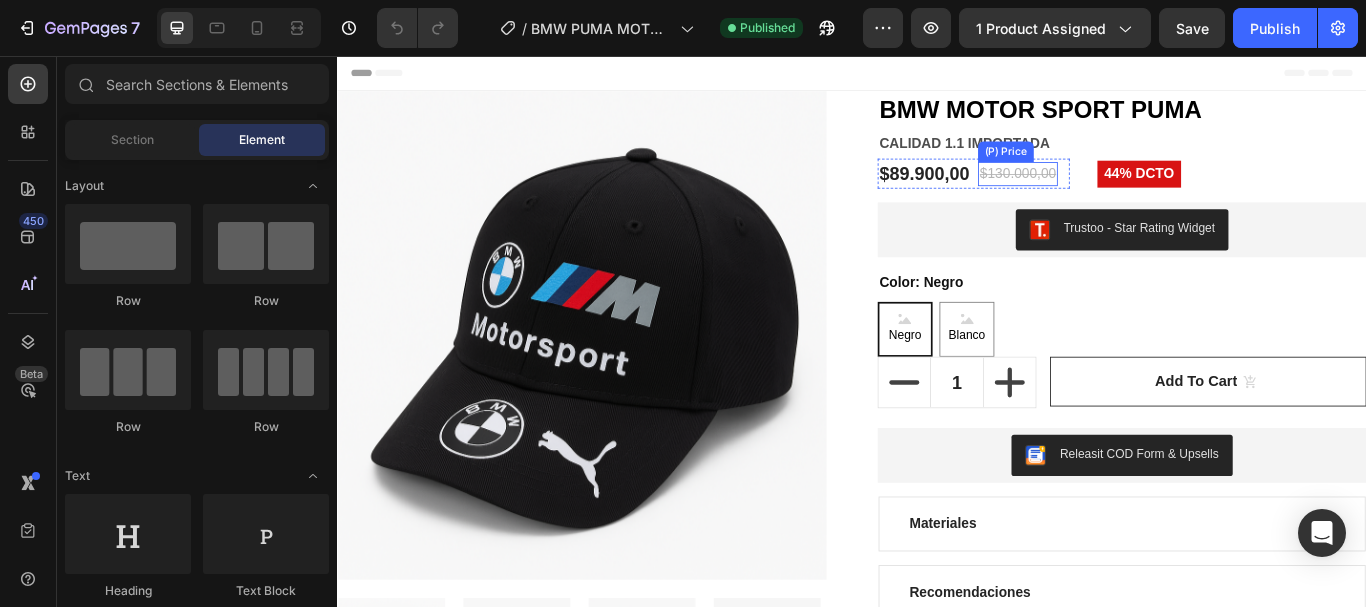 click on "$130.000,00" at bounding box center (1130, 194) 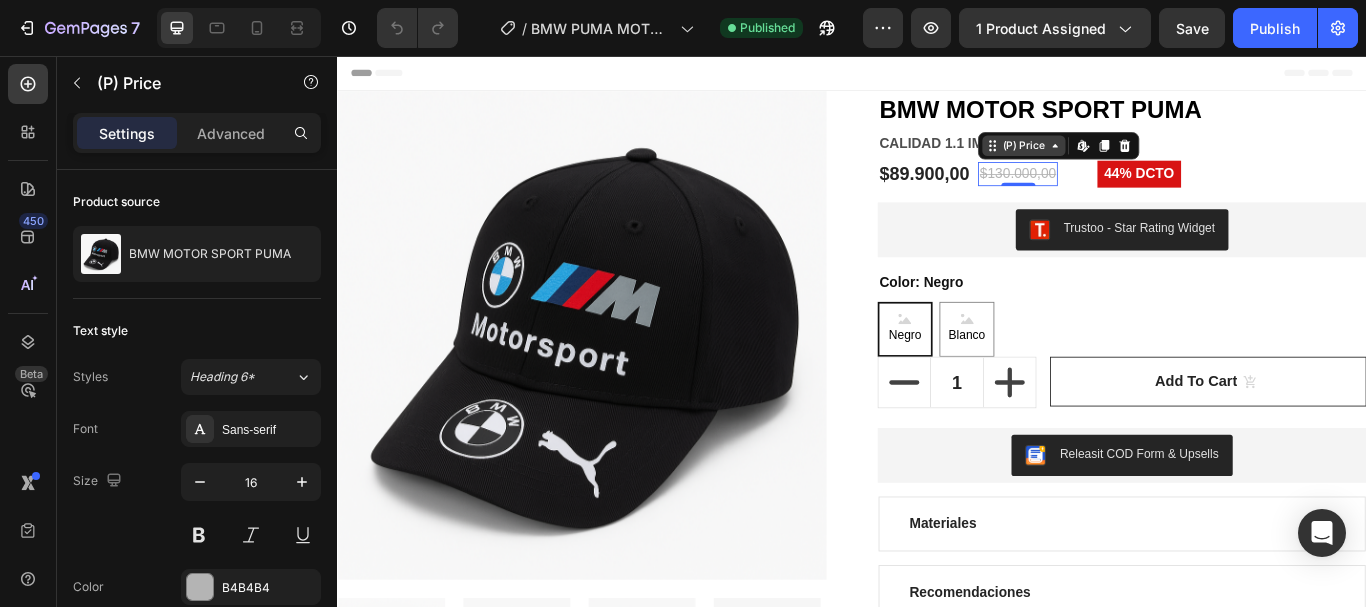 click on "(P) Price" at bounding box center (1137, 161) 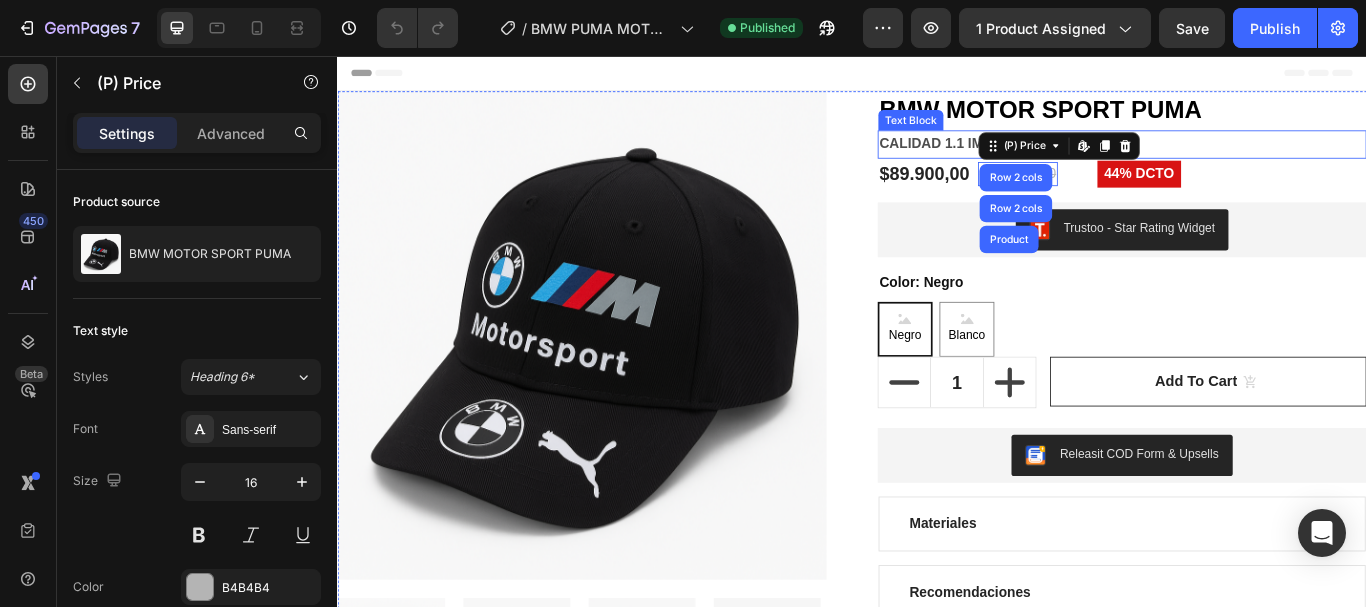 click on "CALIDAD 1.1 IMPORTADA" at bounding box center (1252, 159) 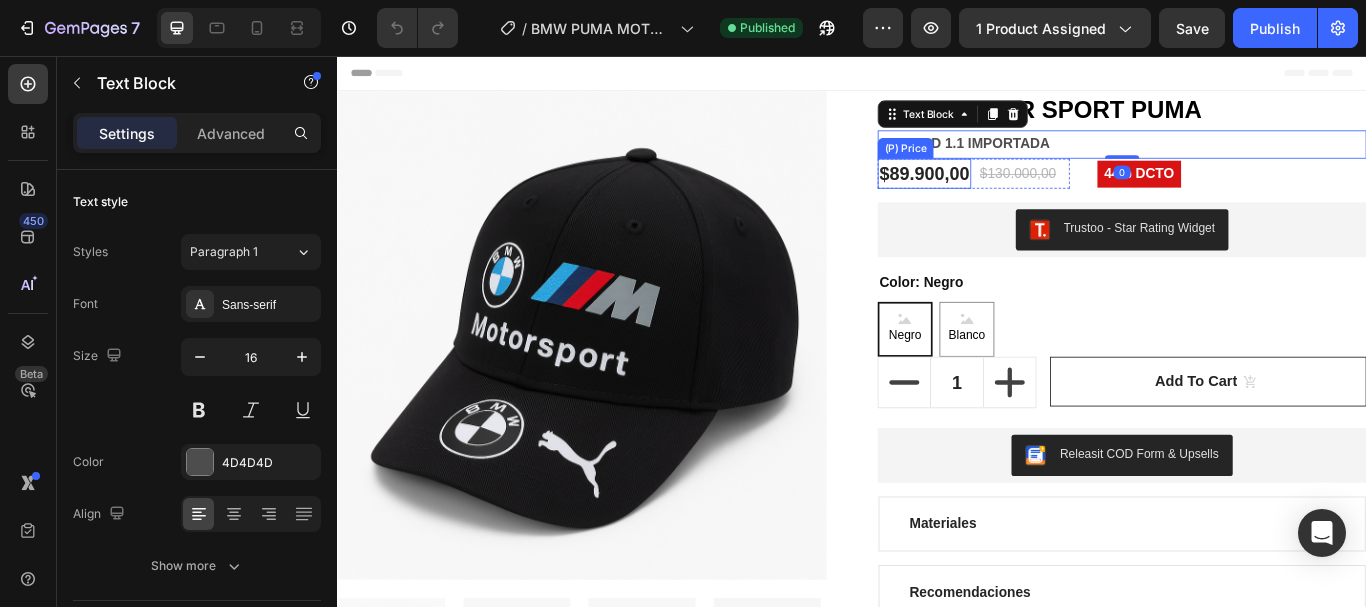 click on "$89.900,00" at bounding box center [1021, 194] 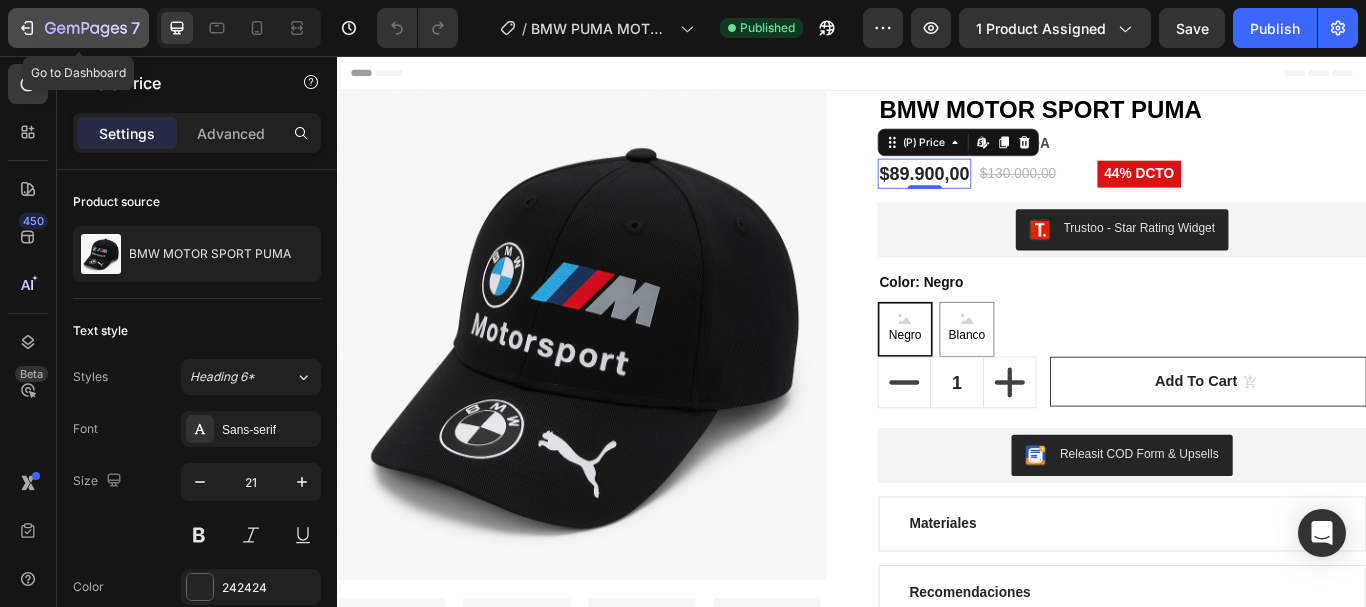 click 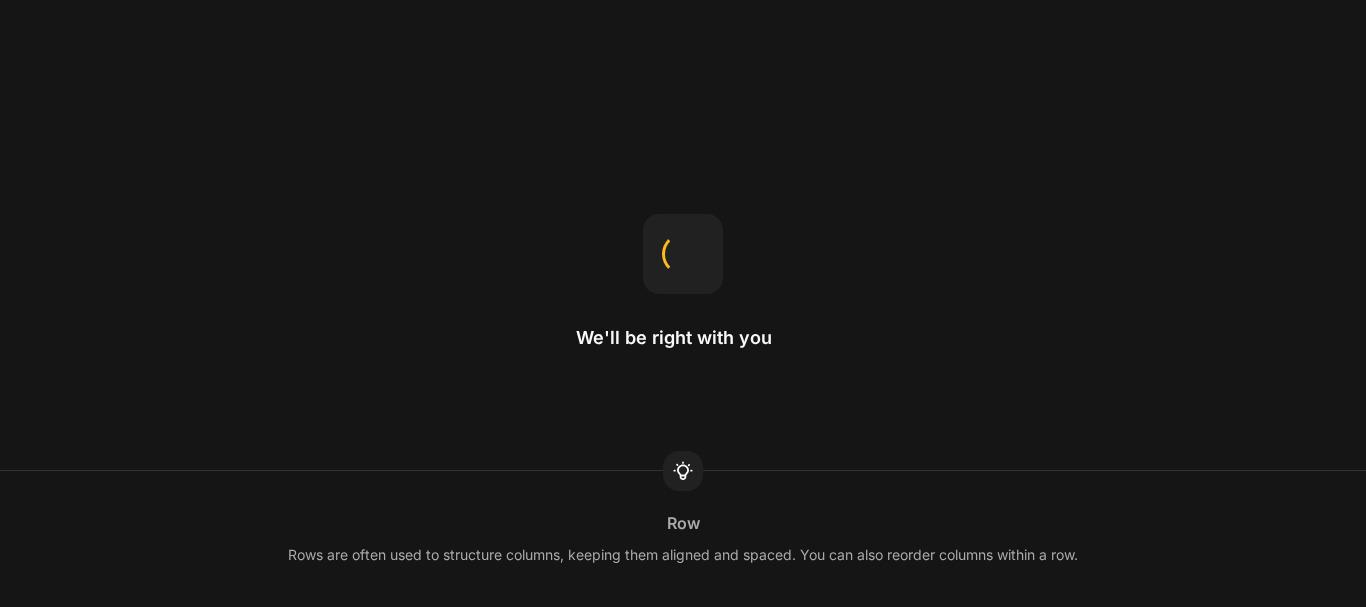 scroll, scrollTop: 0, scrollLeft: 0, axis: both 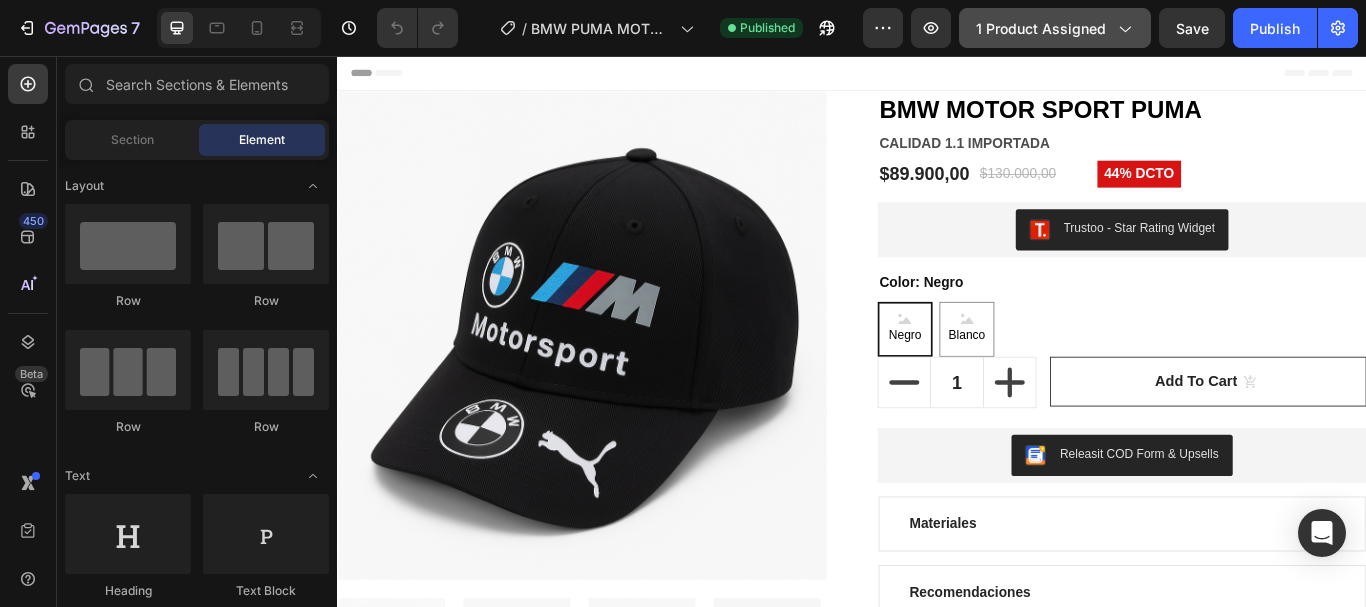 click 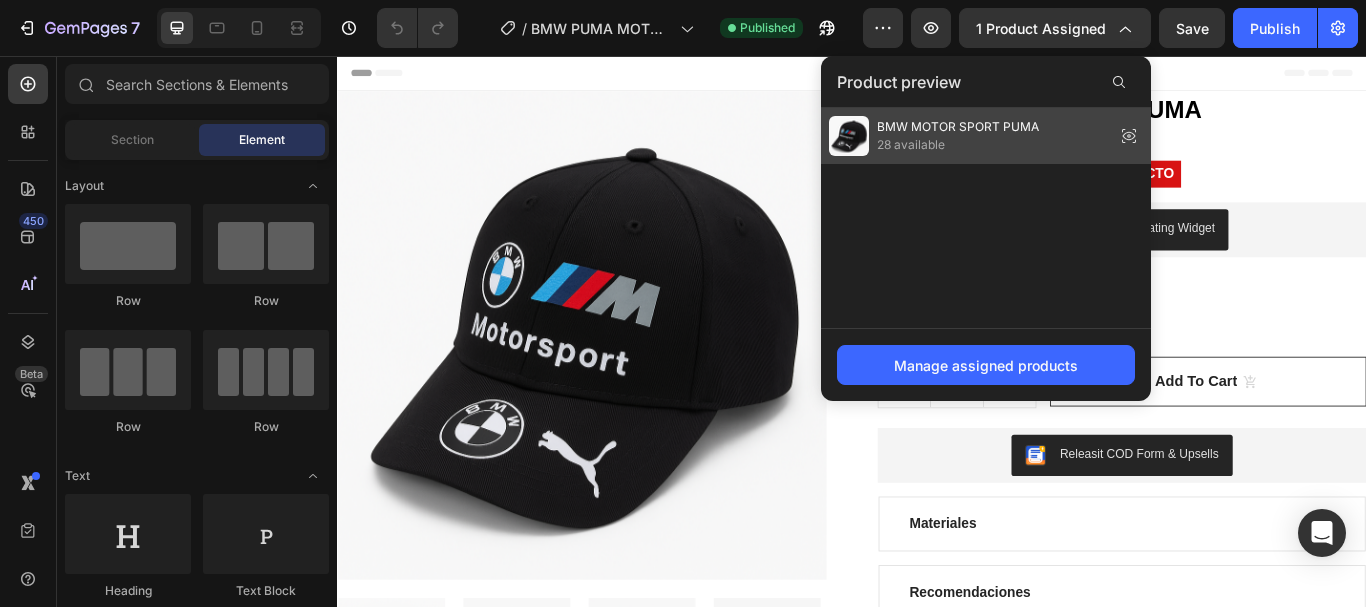 drag, startPoint x: 738, startPoint y: 103, endPoint x: 970, endPoint y: 145, distance: 235.77107 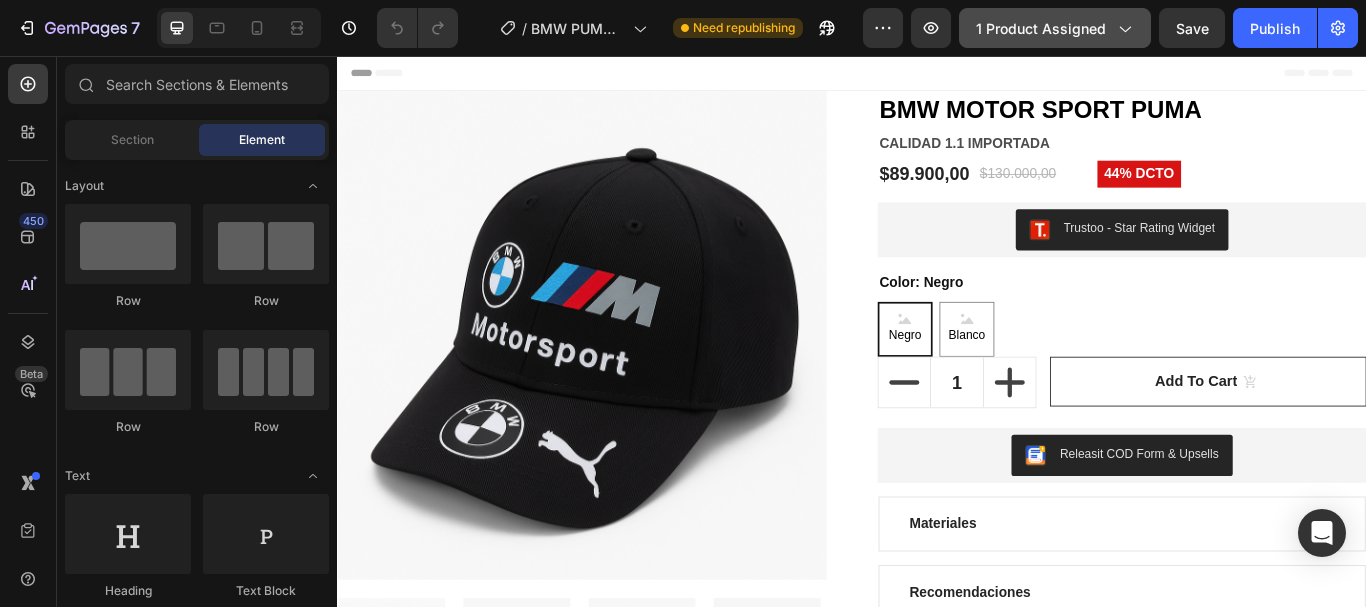 click 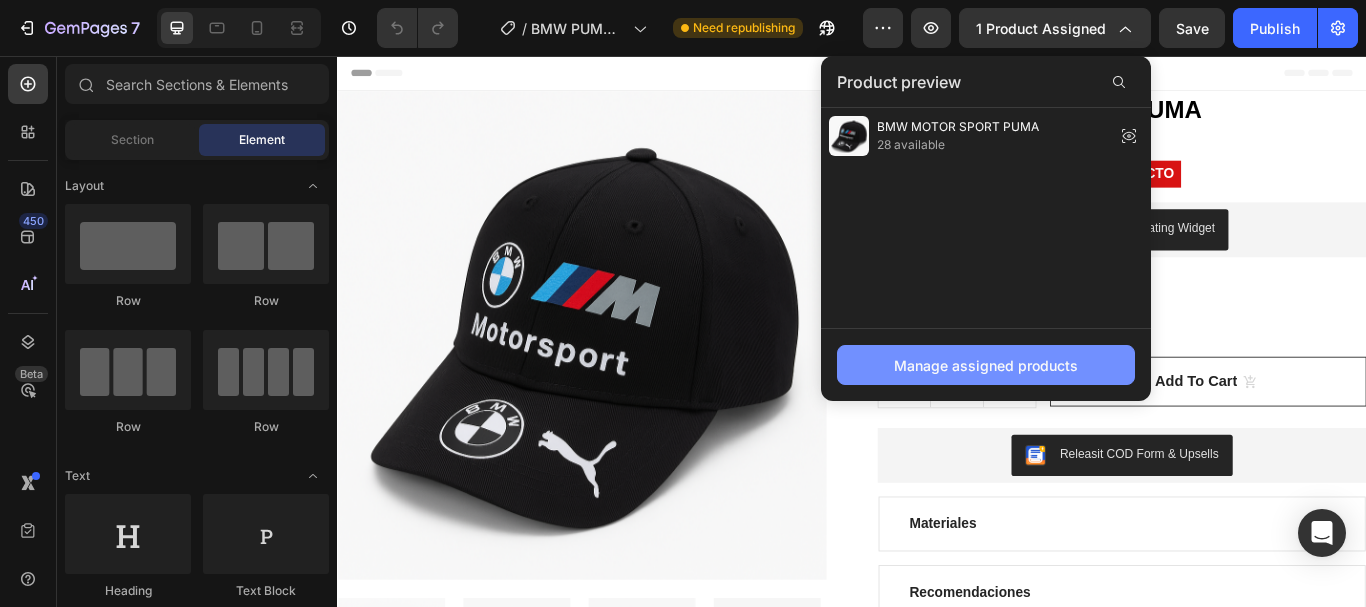 click on "Manage assigned products" at bounding box center [986, 365] 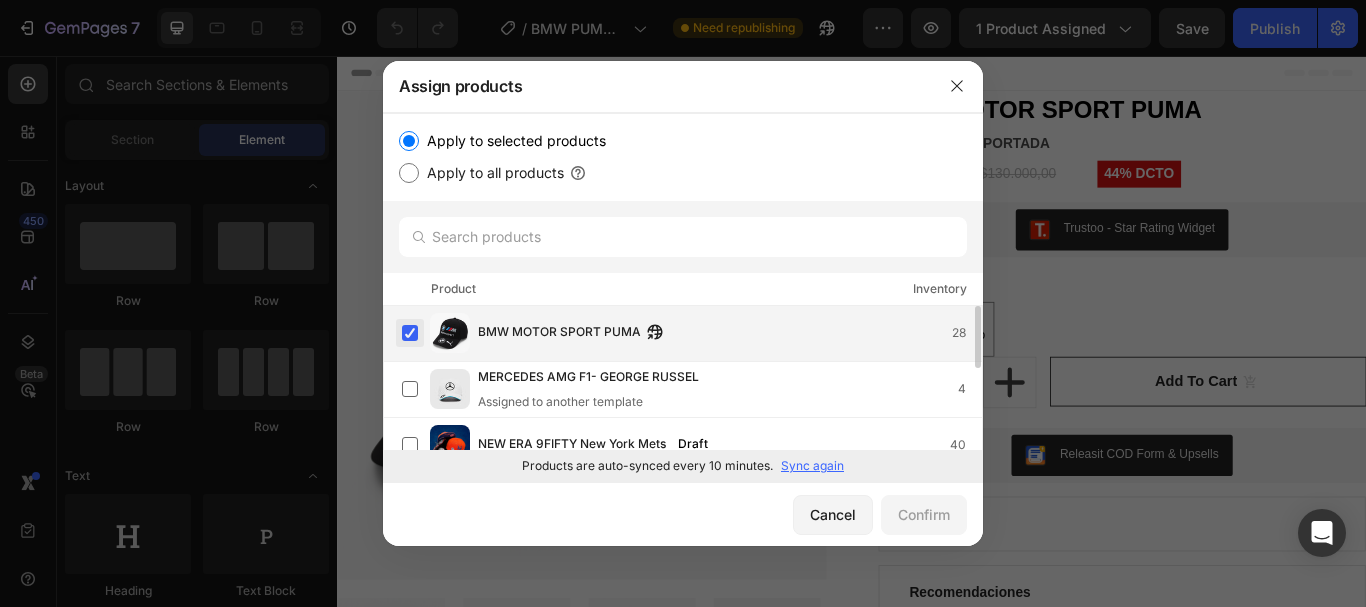 click at bounding box center (410, 333) 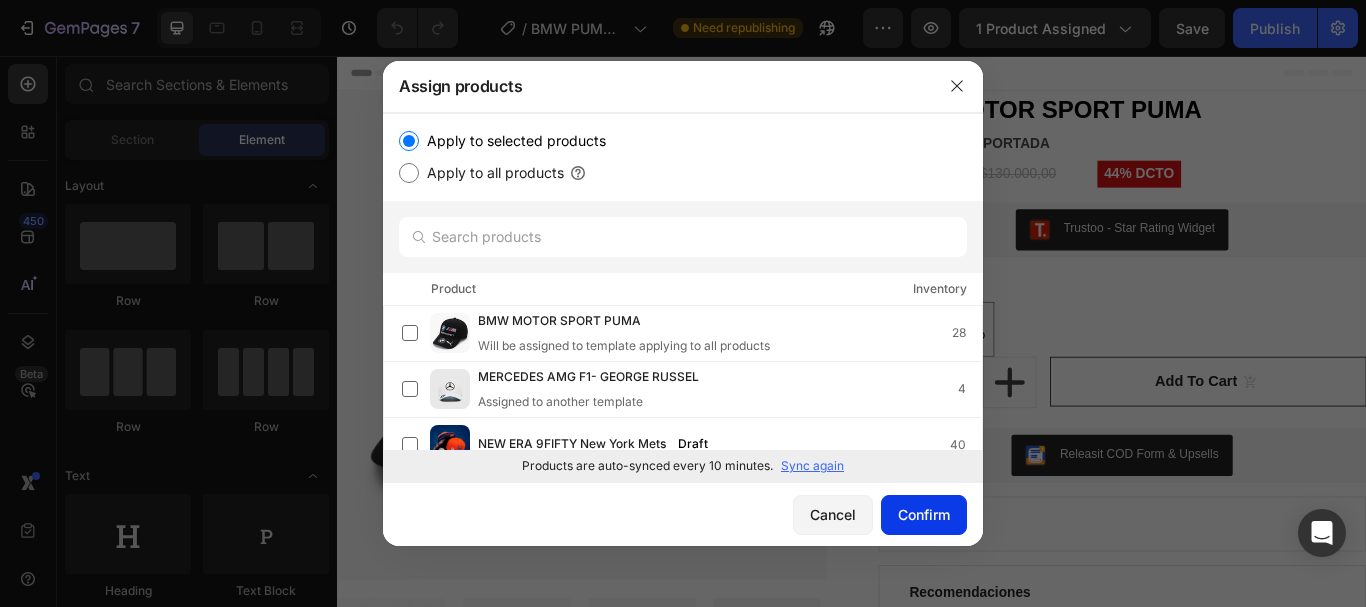 click on "Confirm" at bounding box center (924, 514) 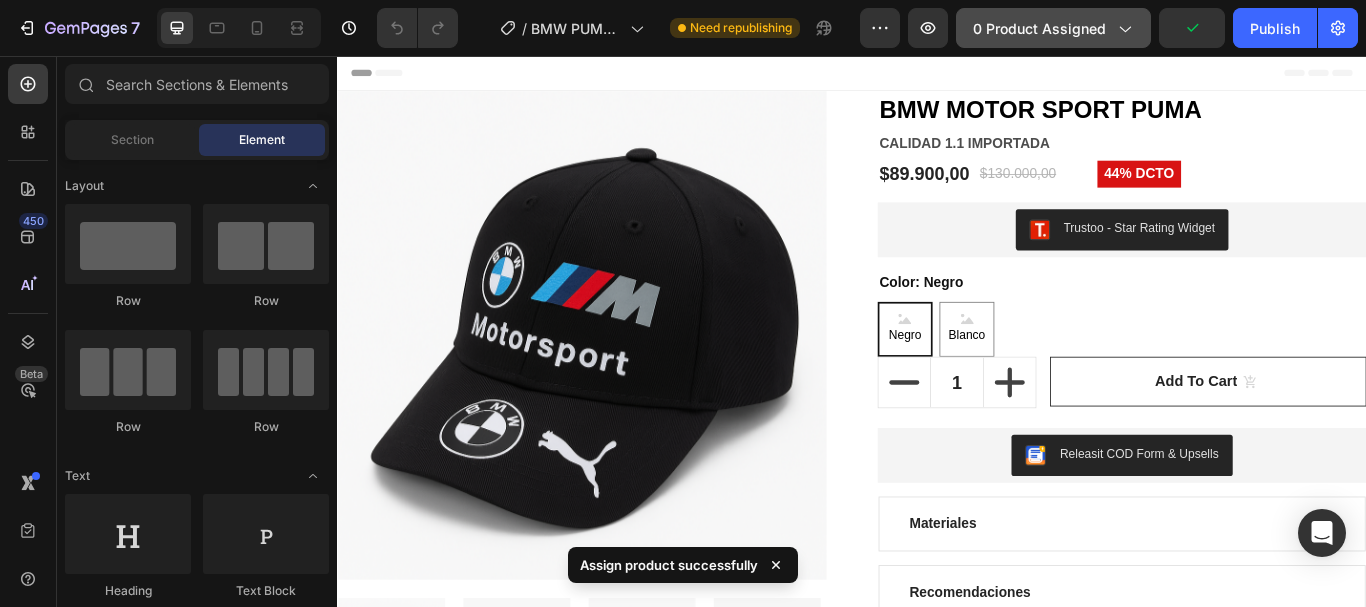 click on "0 product assigned" 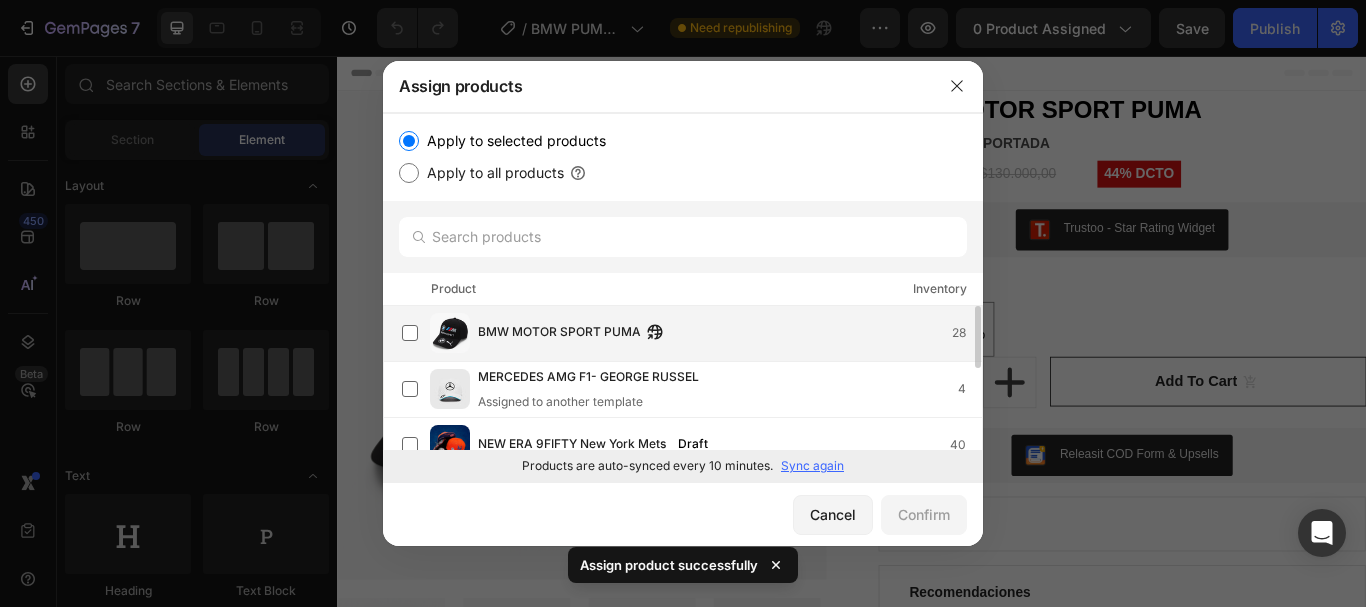 click on "BMW MOTOR SPORT PUMA" at bounding box center (559, 333) 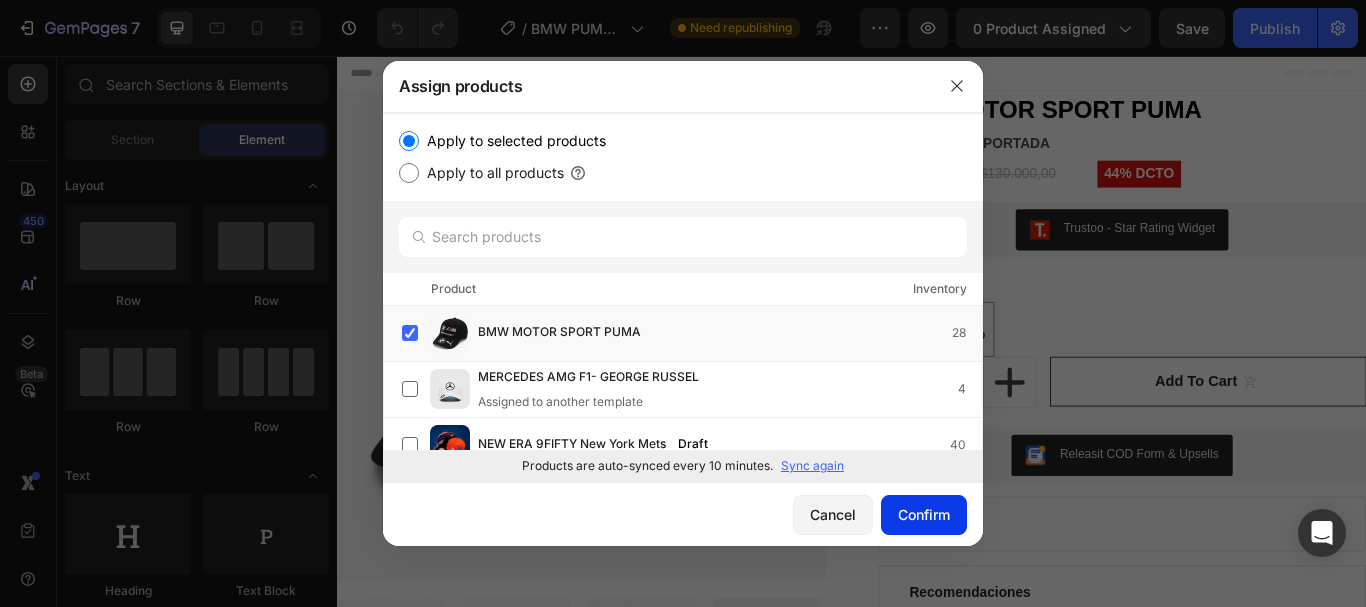 click on "Confirm" at bounding box center [924, 514] 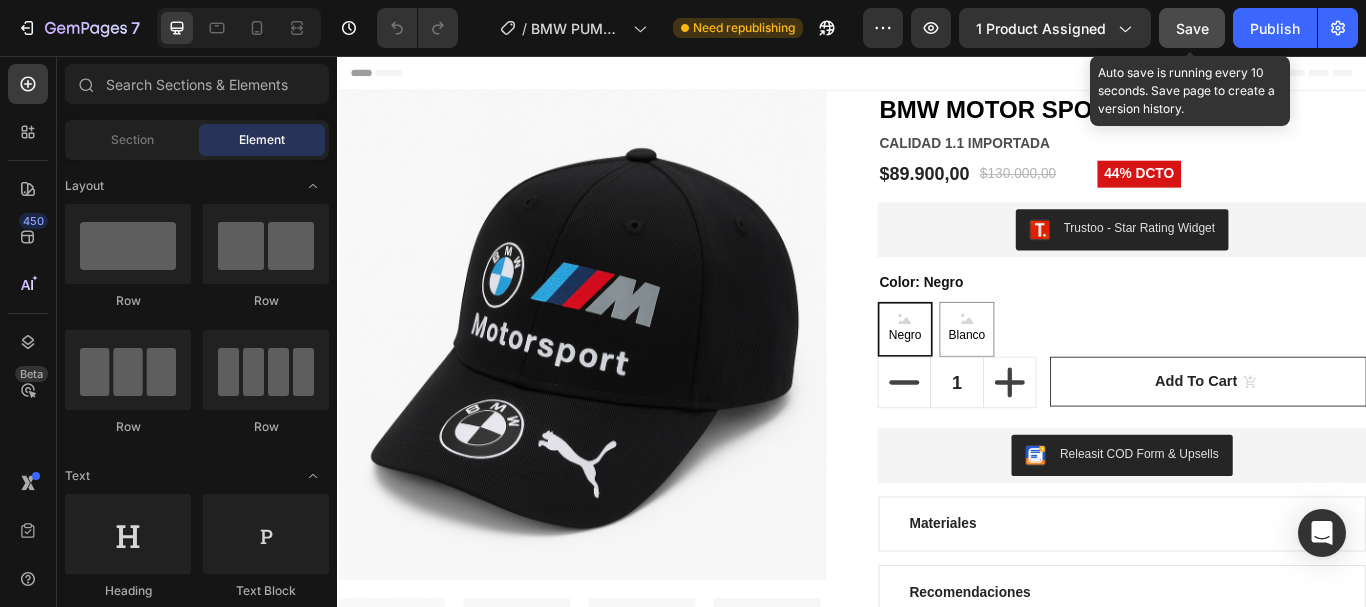 click on "Save" at bounding box center [1192, 28] 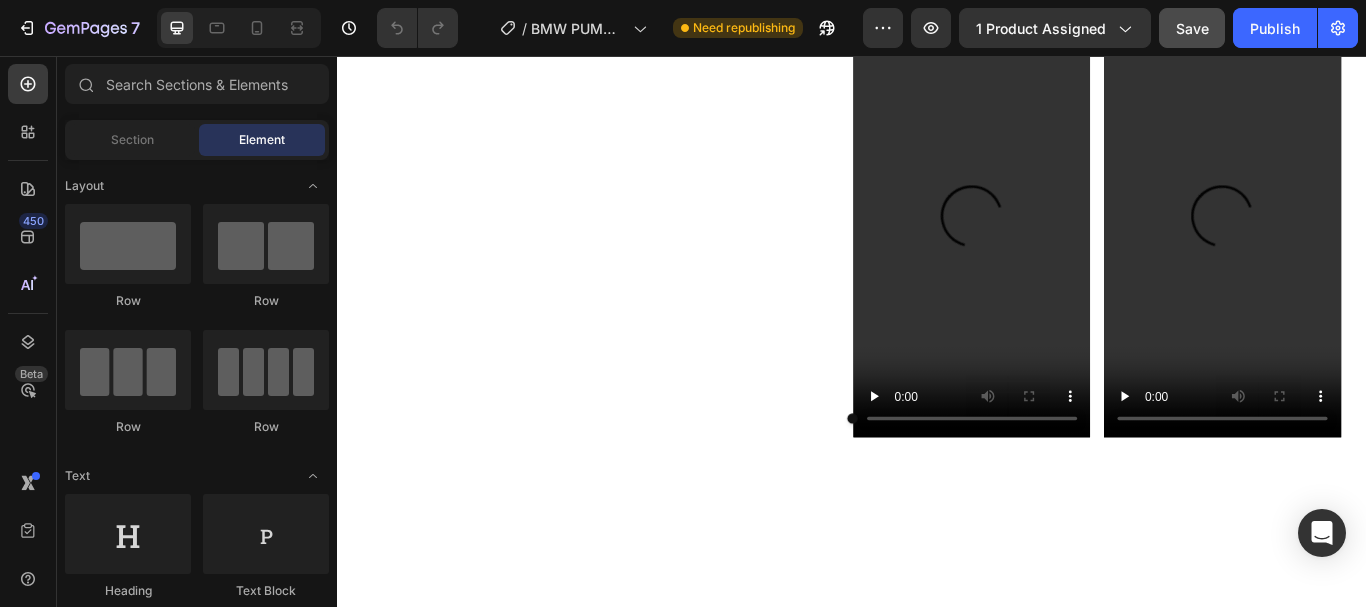 scroll, scrollTop: 1106, scrollLeft: 0, axis: vertical 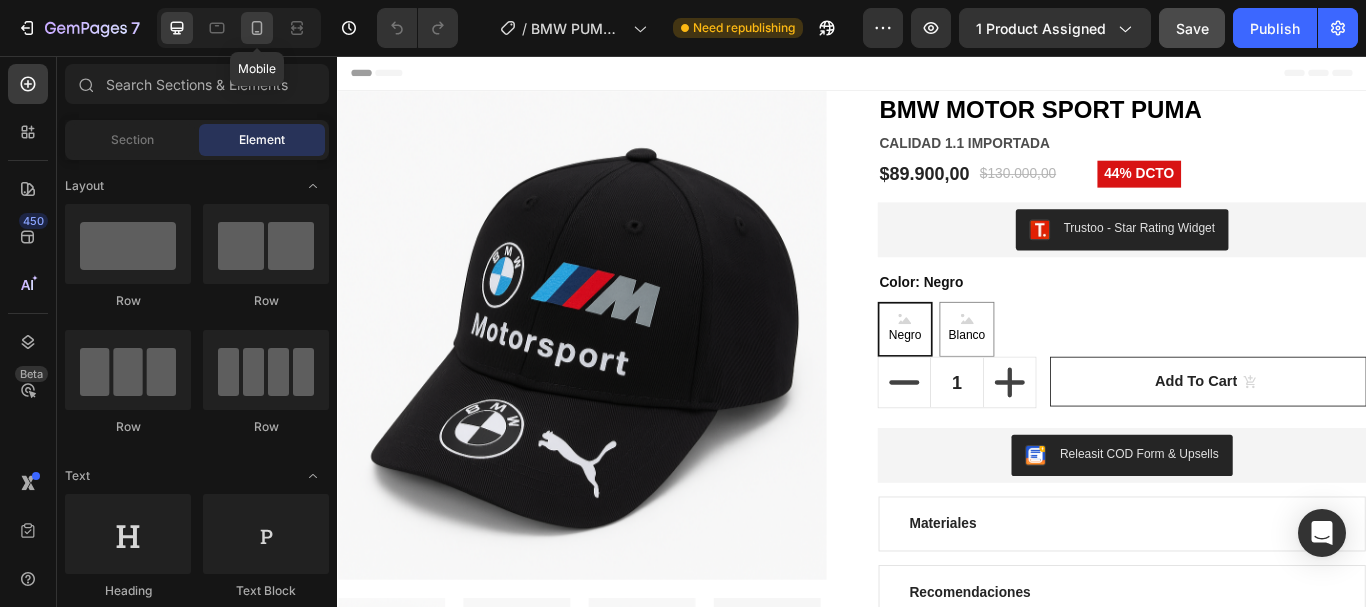 click 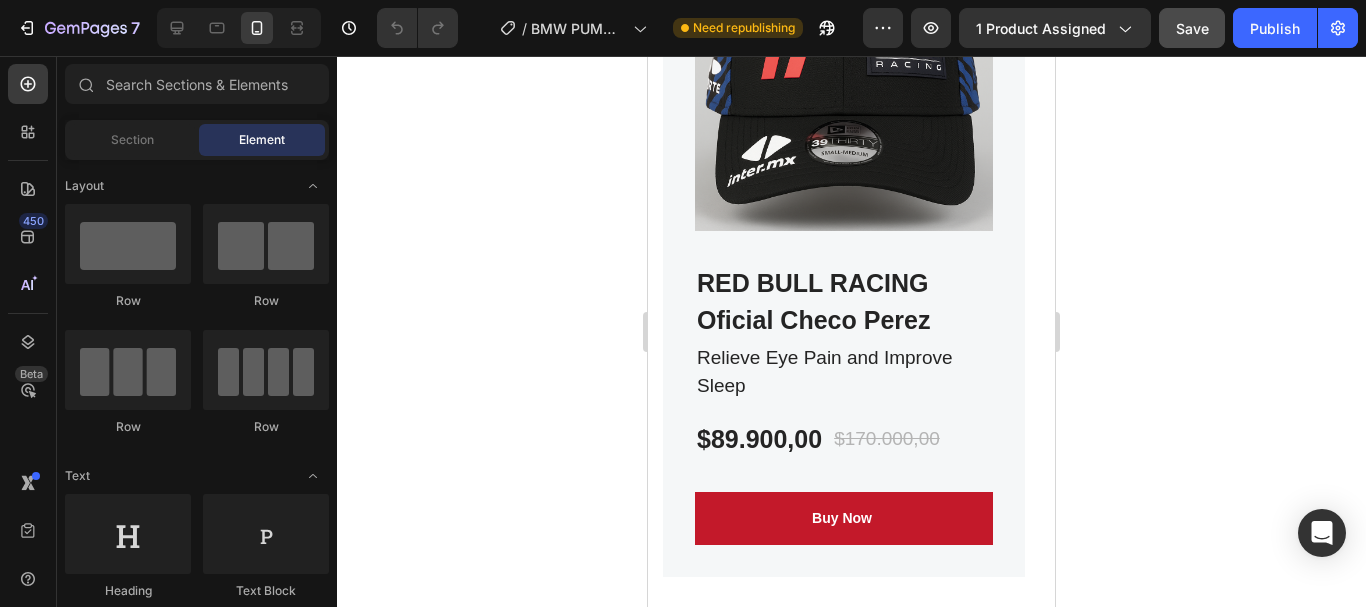 scroll, scrollTop: 4434, scrollLeft: 0, axis: vertical 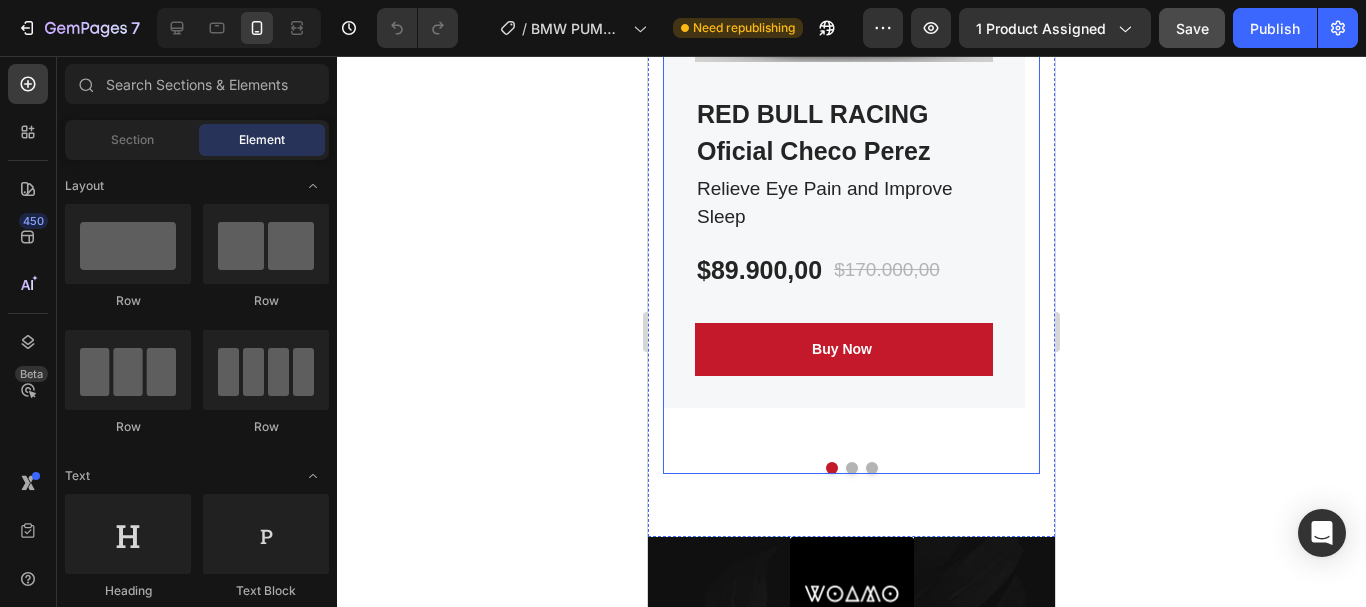 click at bounding box center [852, 468] 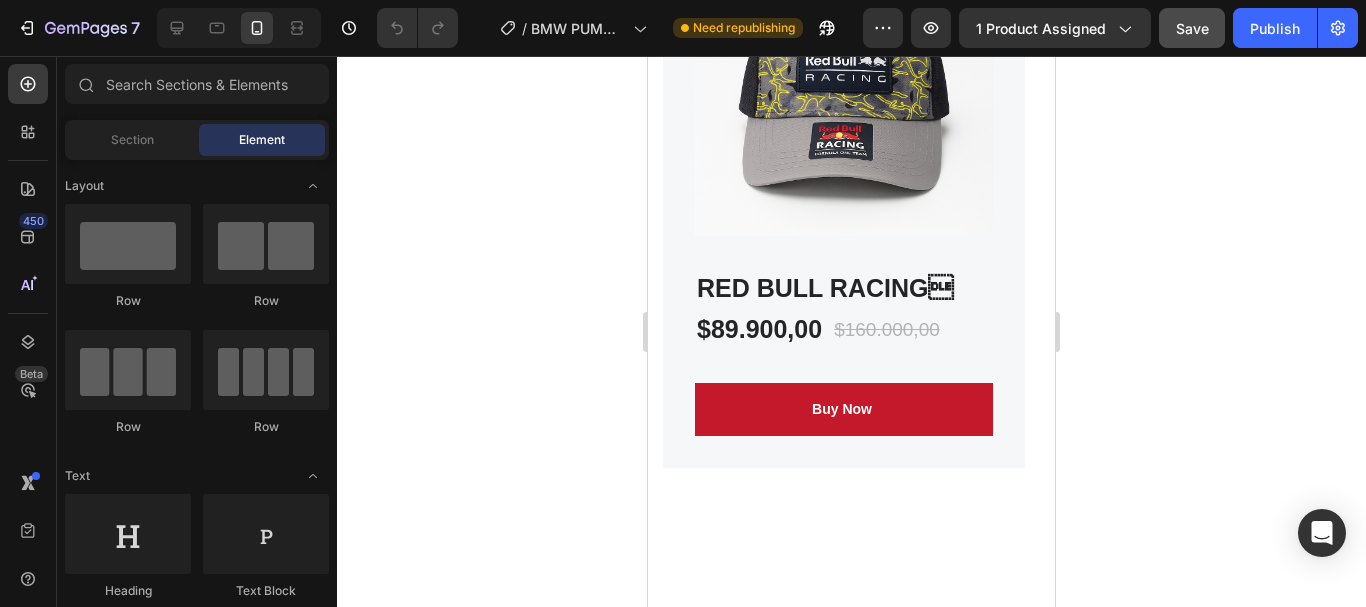 scroll, scrollTop: 4741, scrollLeft: 0, axis: vertical 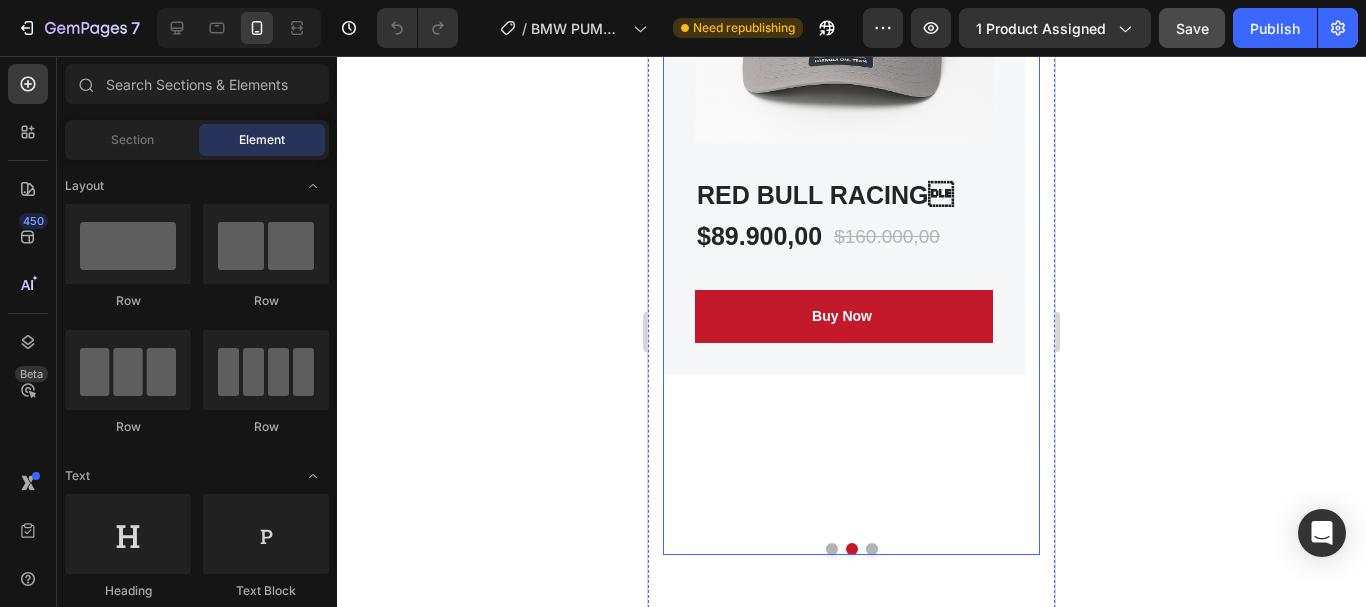 click at bounding box center (872, 549) 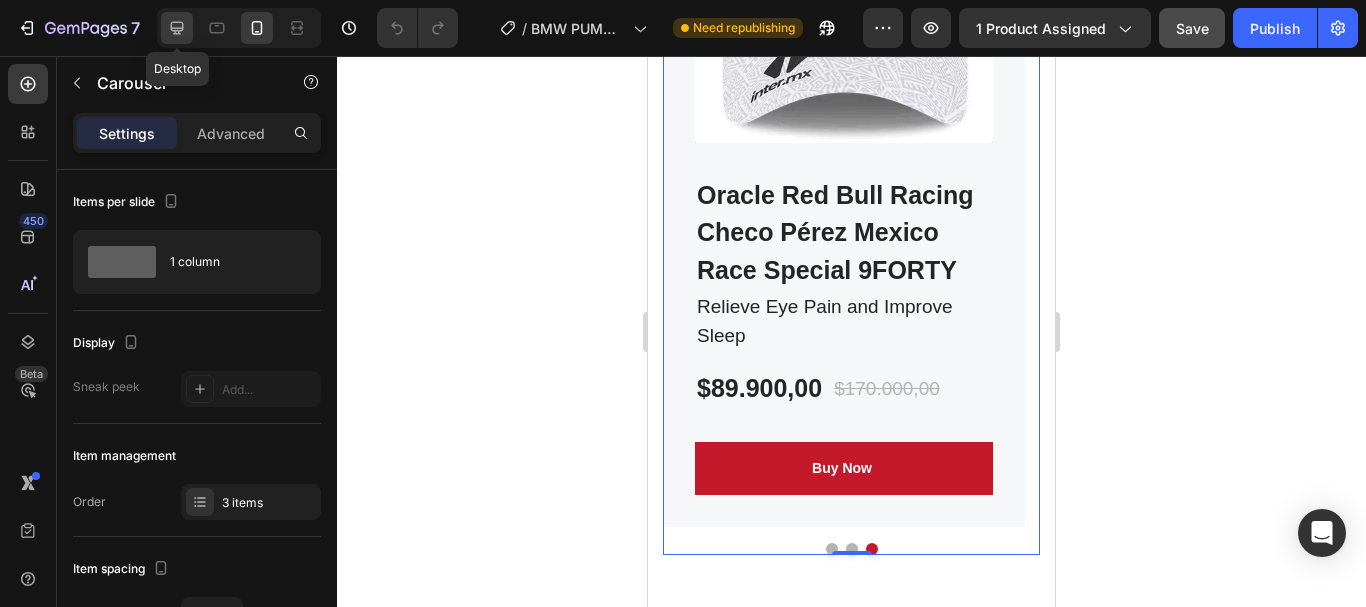 click 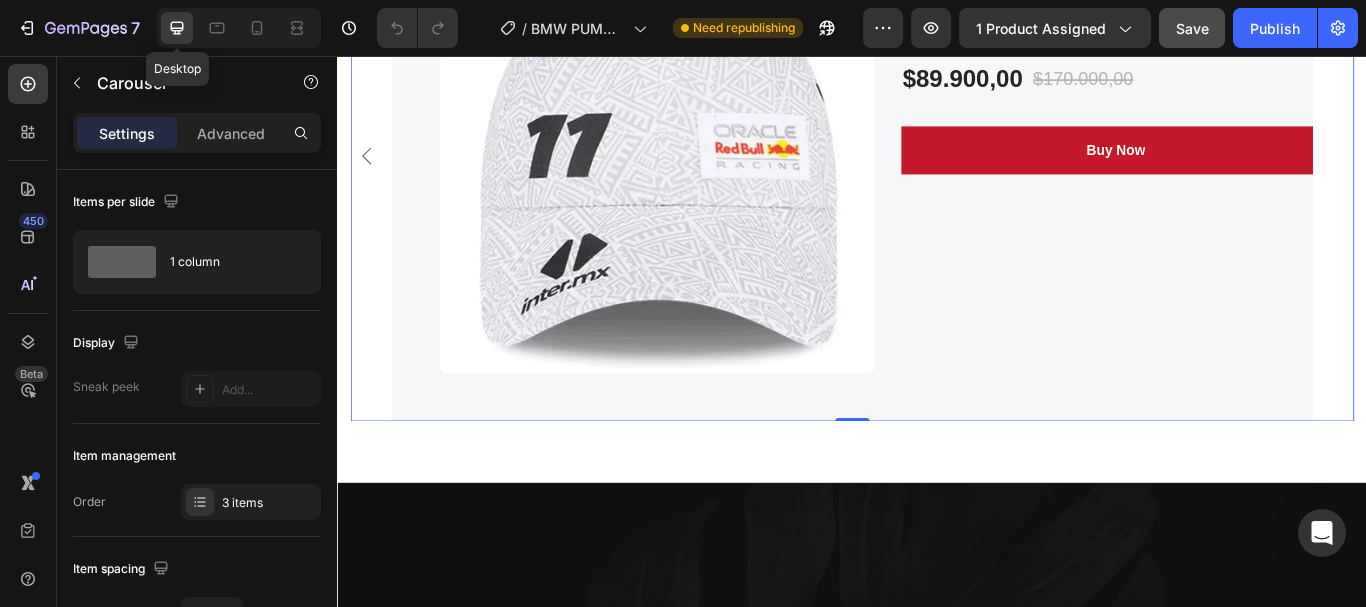 scroll, scrollTop: 4404, scrollLeft: 0, axis: vertical 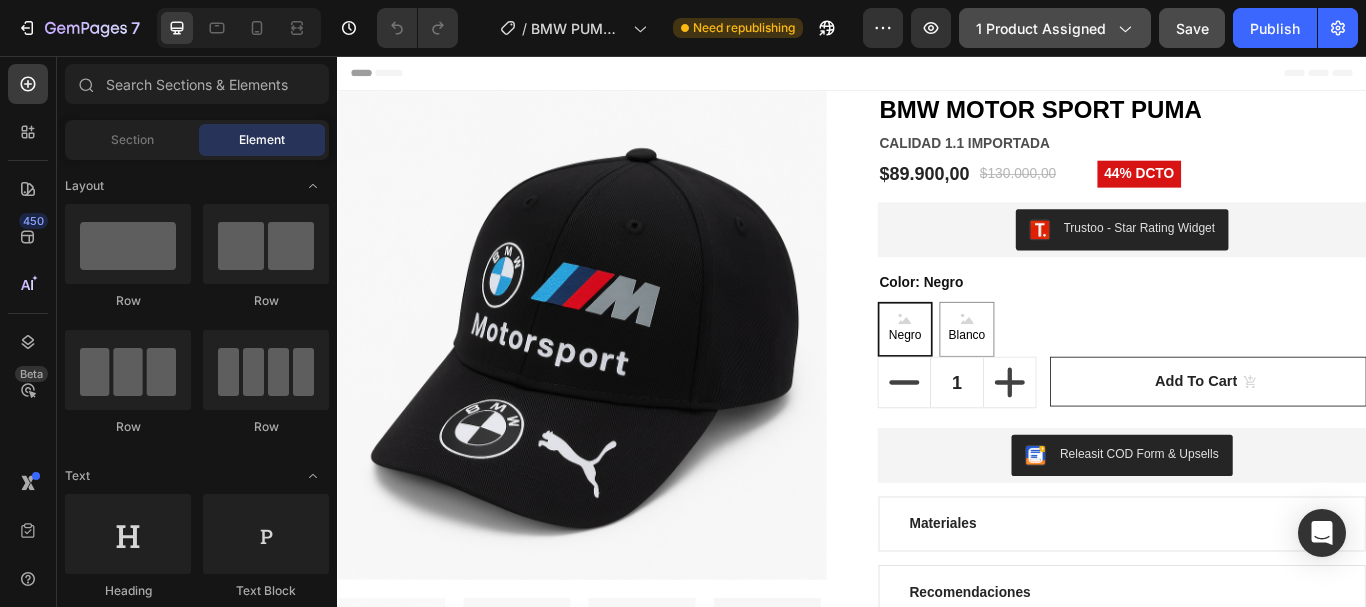 click on "1 product assigned" 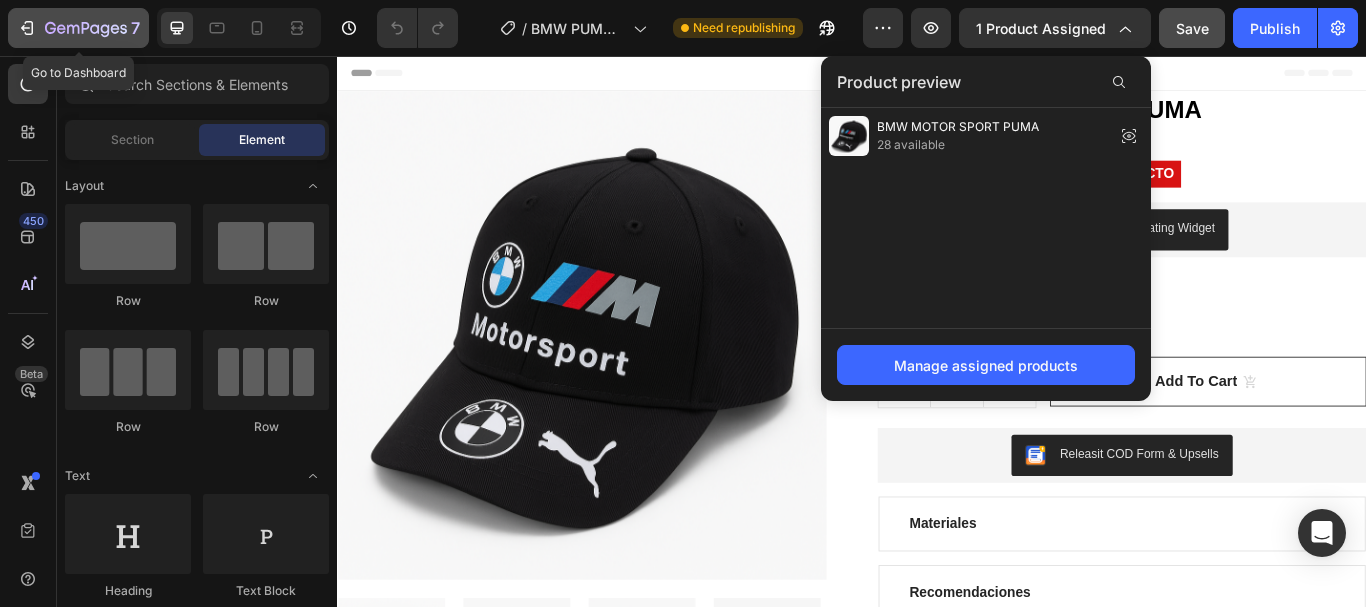 click on "7" 